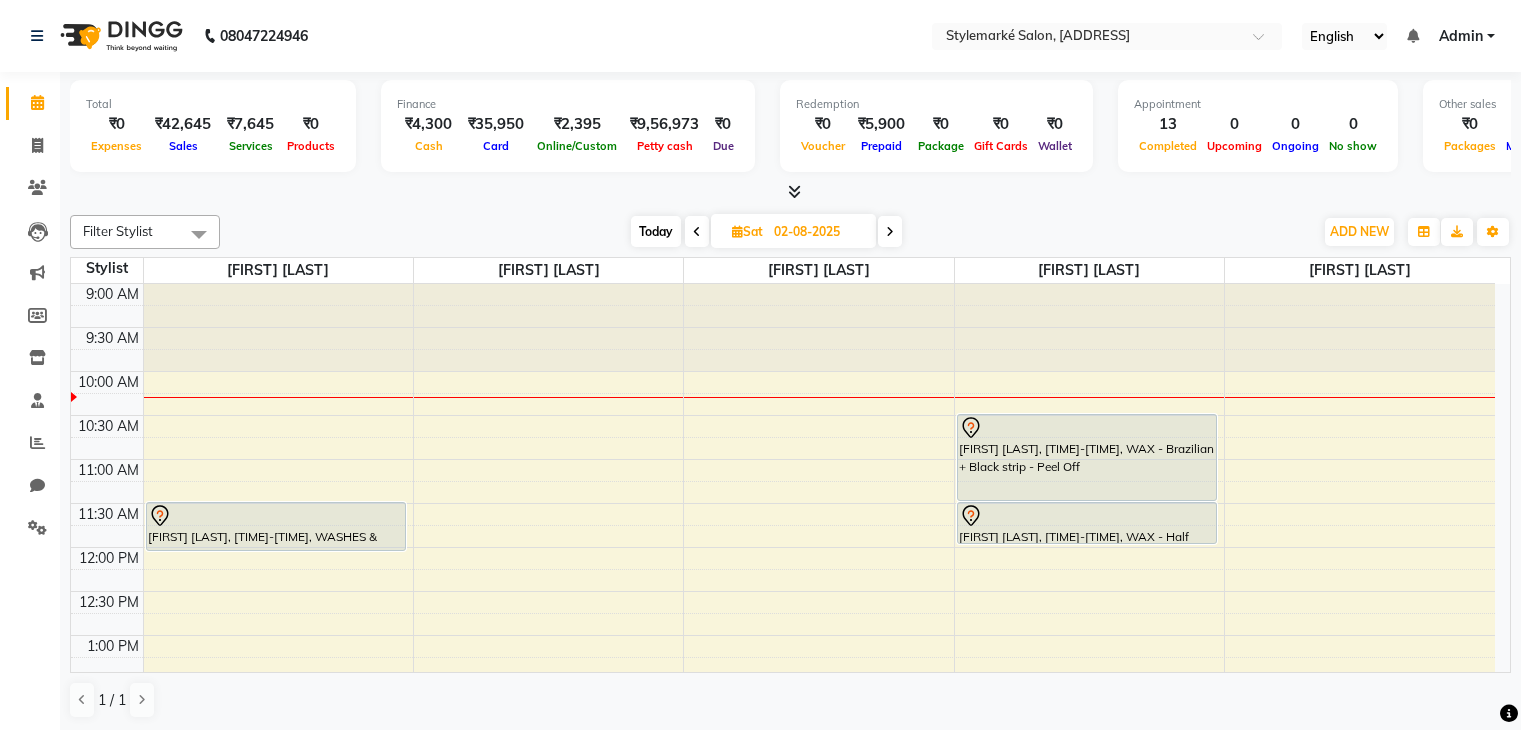scroll, scrollTop: 1, scrollLeft: 0, axis: vertical 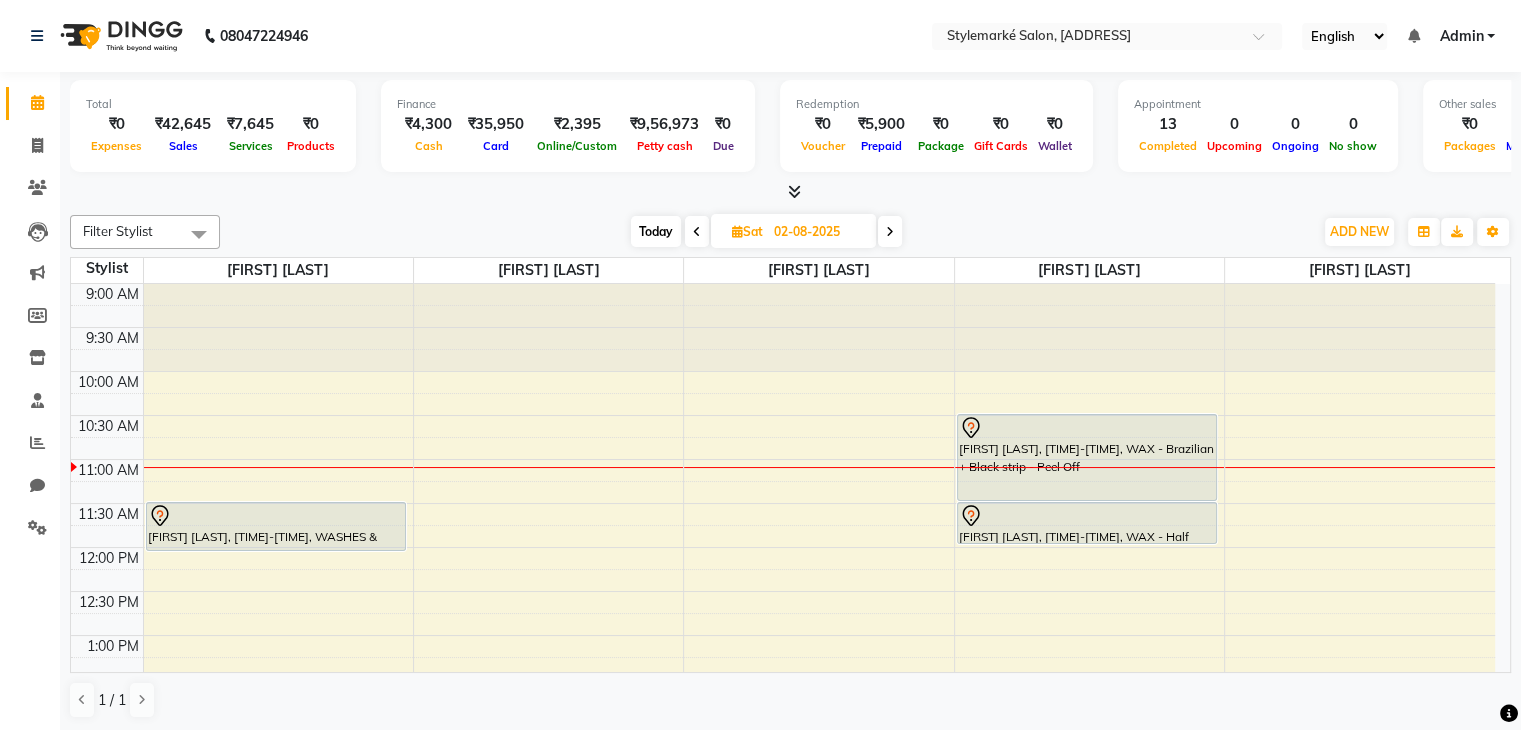 click at bounding box center [890, 231] 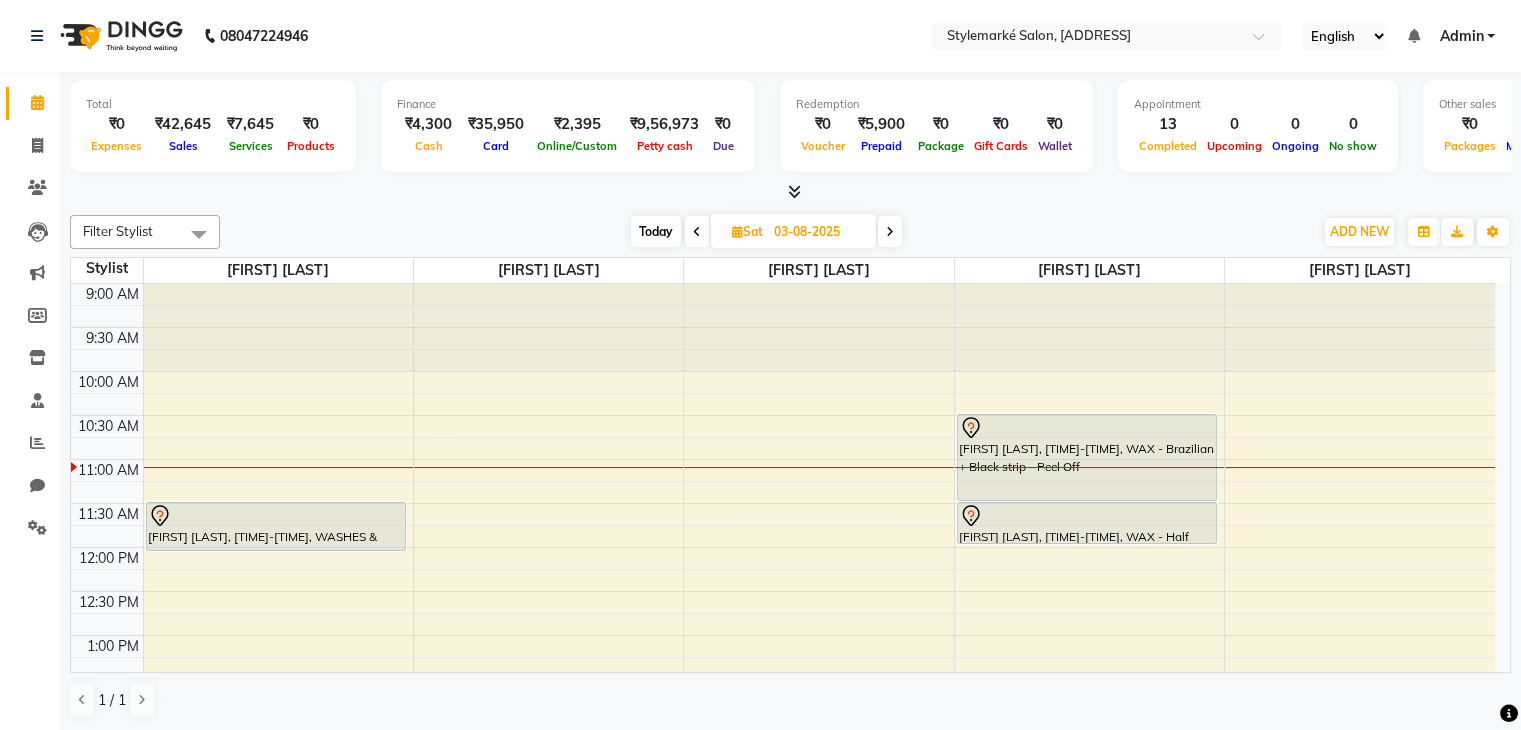 click at bounding box center (890, 231) 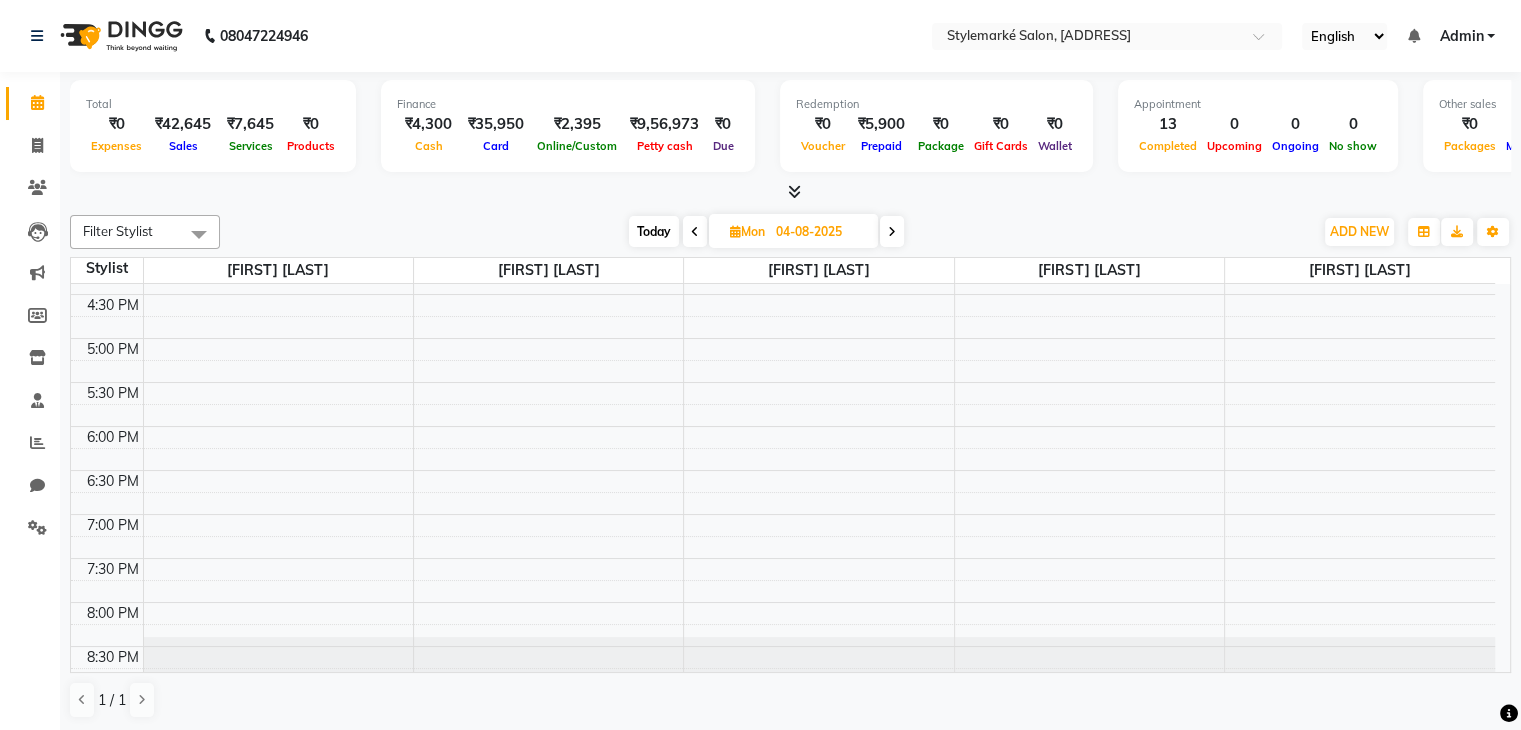 scroll, scrollTop: 656, scrollLeft: 0, axis: vertical 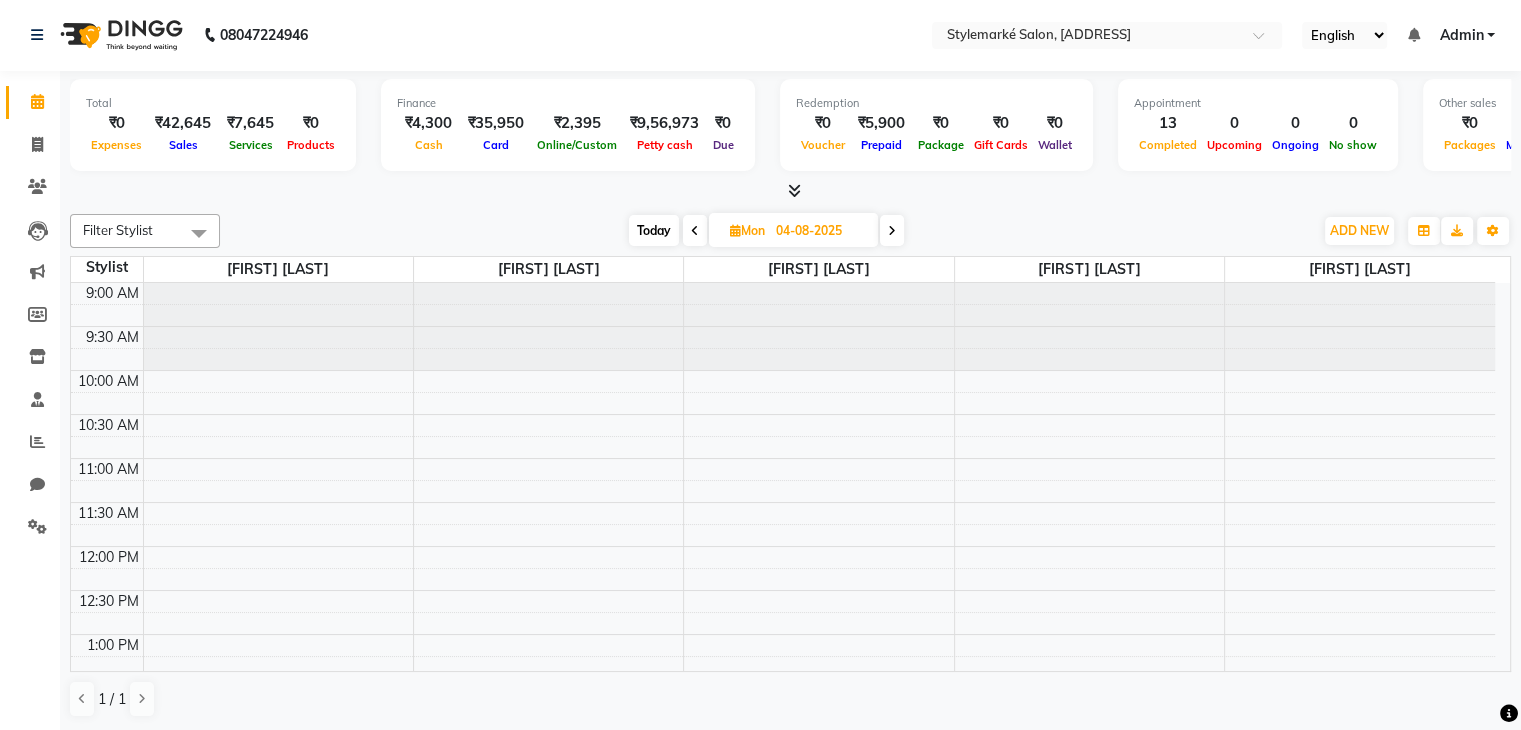 click on "Today" at bounding box center [654, 230] 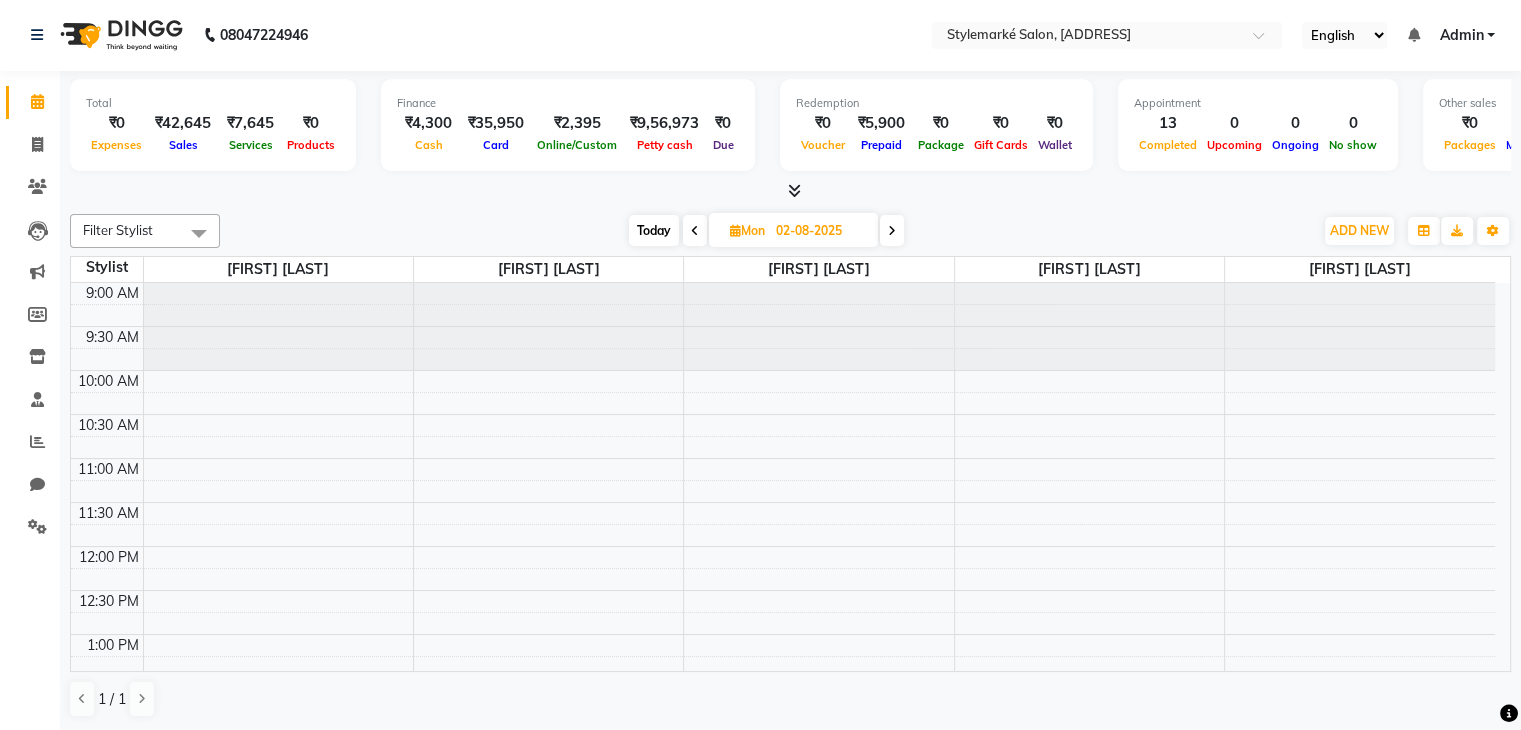 click on "Mon" at bounding box center [747, 230] 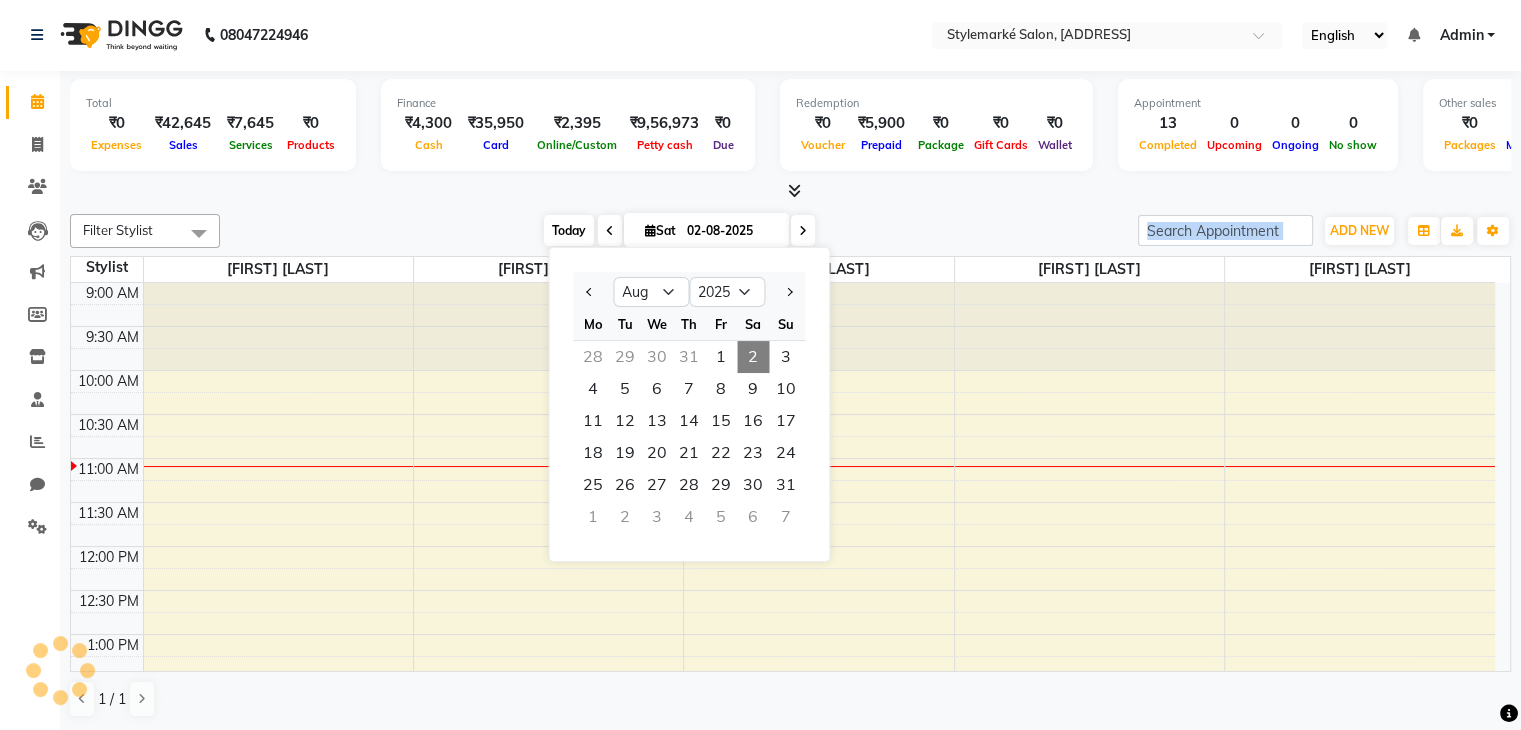scroll, scrollTop: 175, scrollLeft: 0, axis: vertical 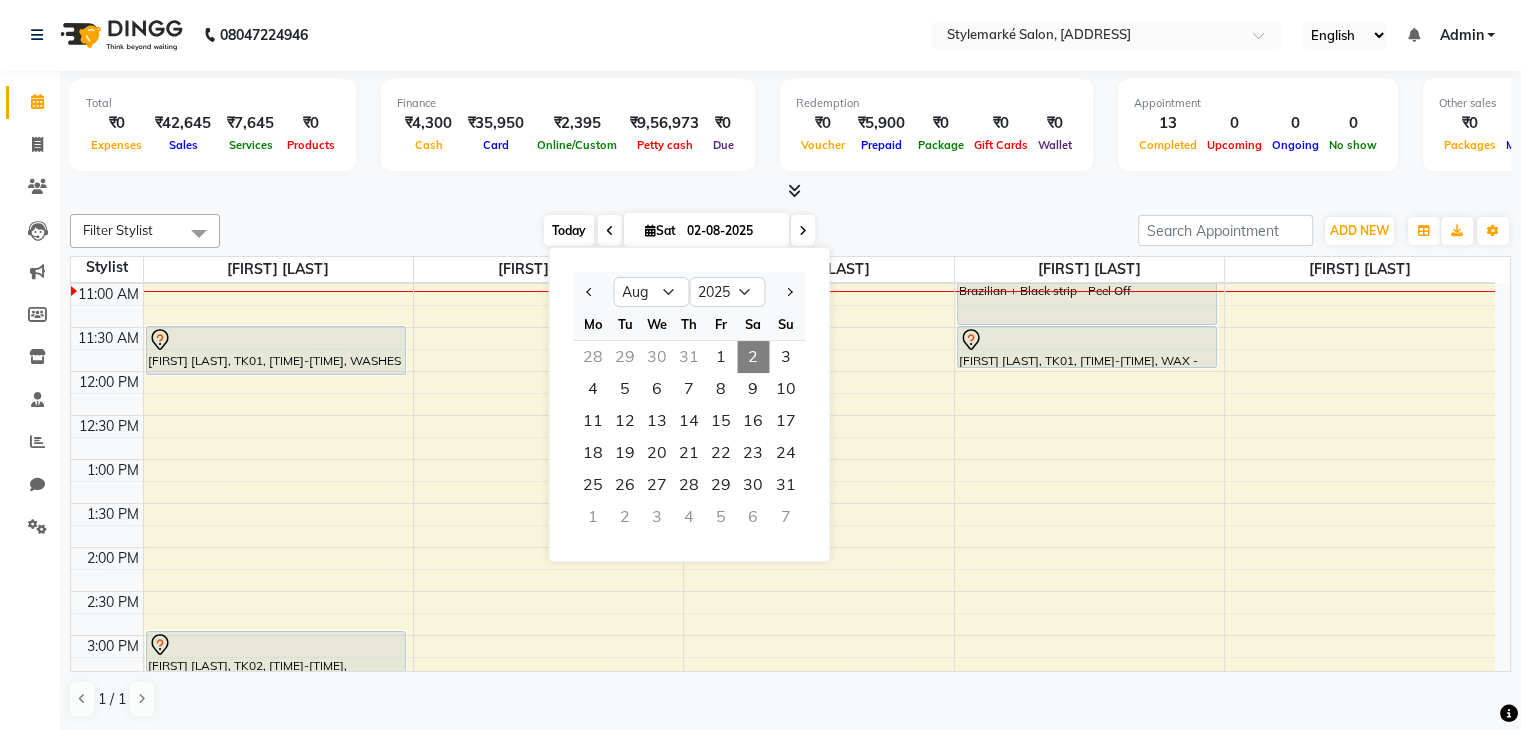 drag, startPoint x: 1266, startPoint y: 1, endPoint x: 576, endPoint y: 227, distance: 726.06885 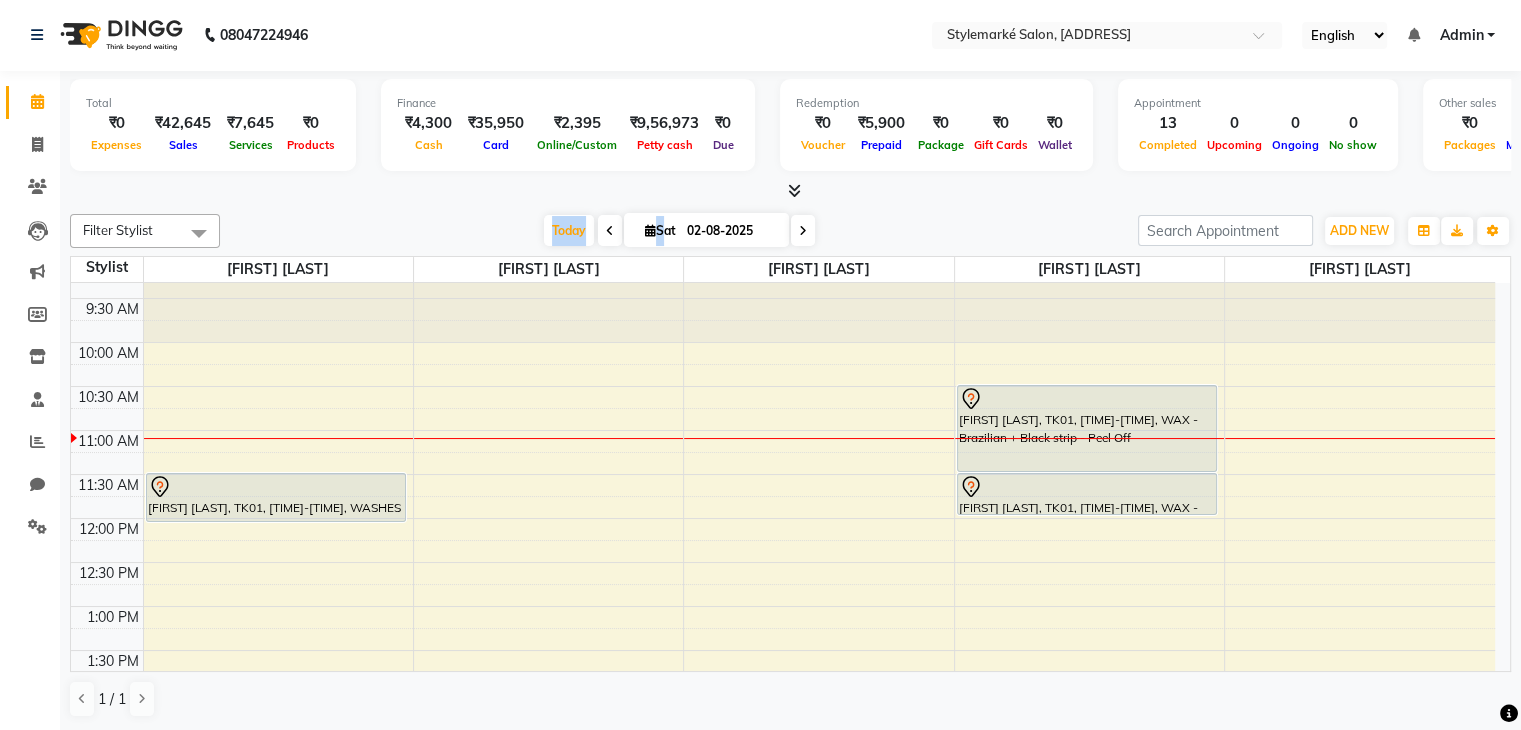 scroll, scrollTop: 0, scrollLeft: 0, axis: both 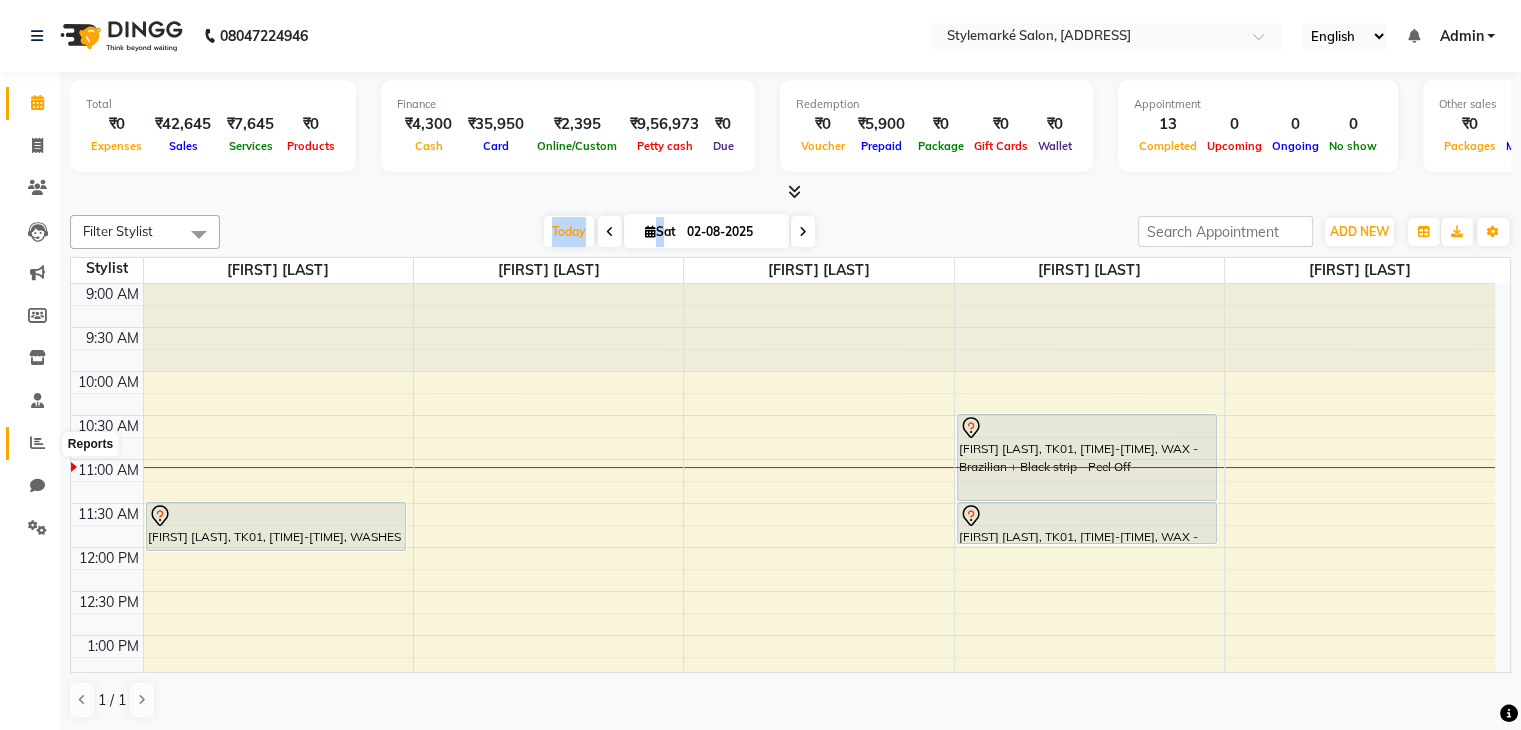 click 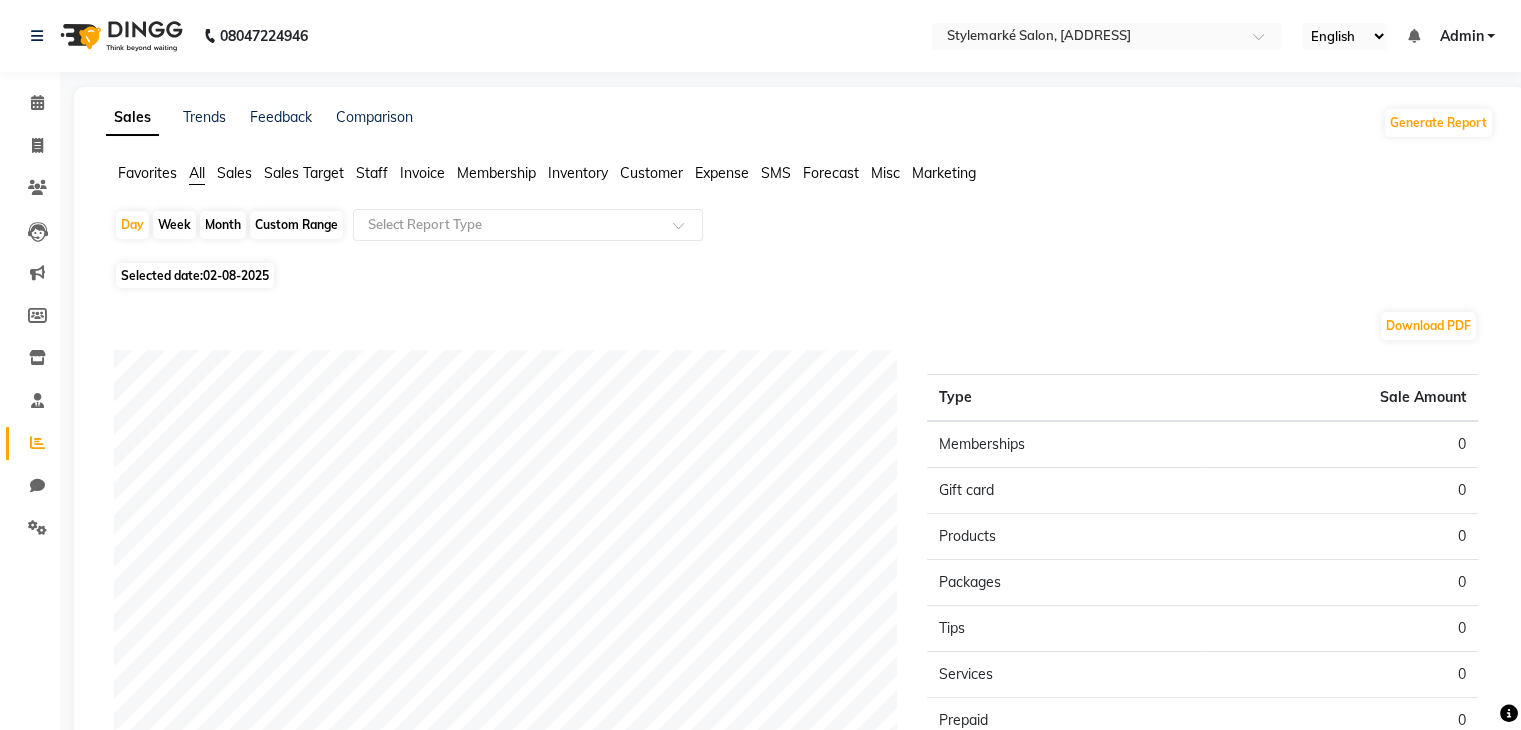 click on "Custom Range" 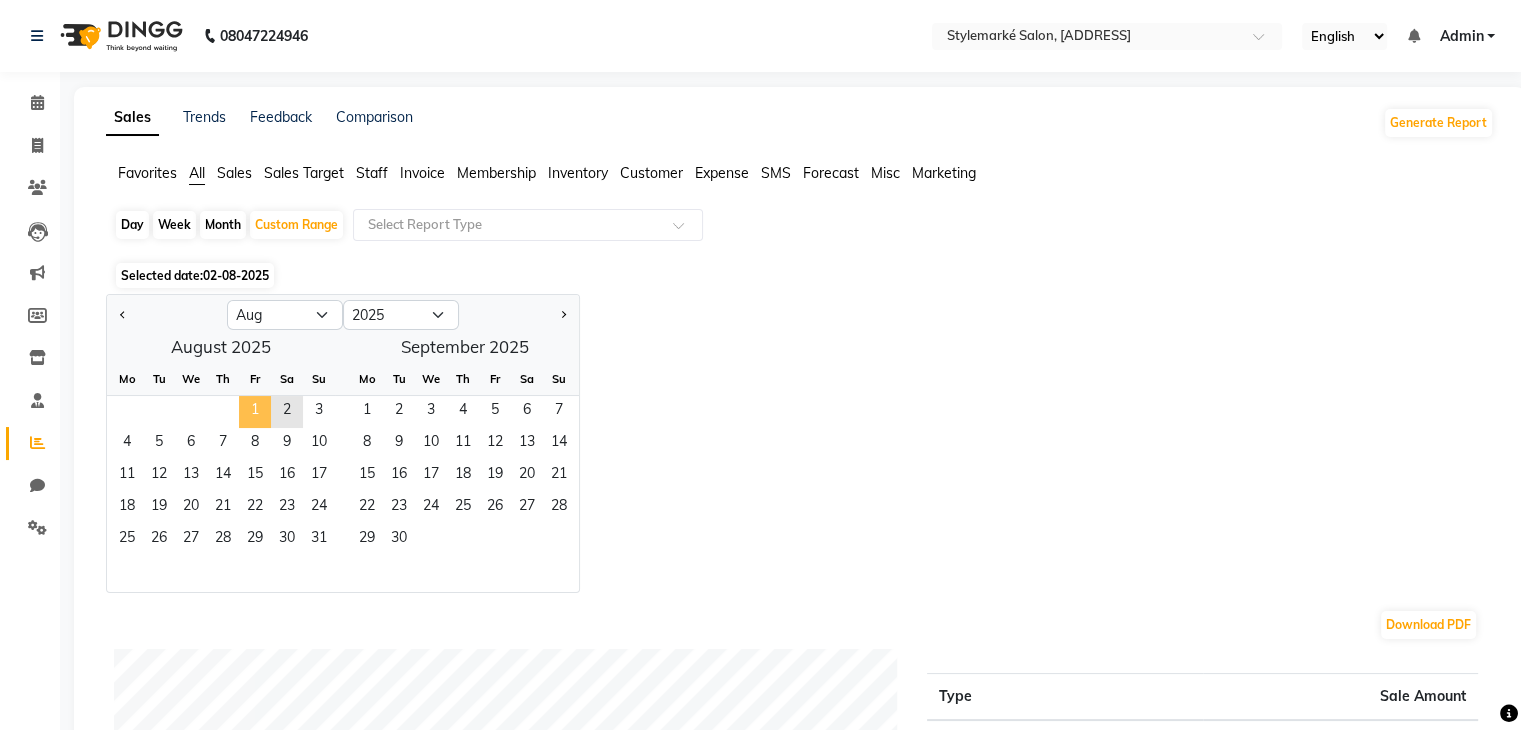 click on "1" 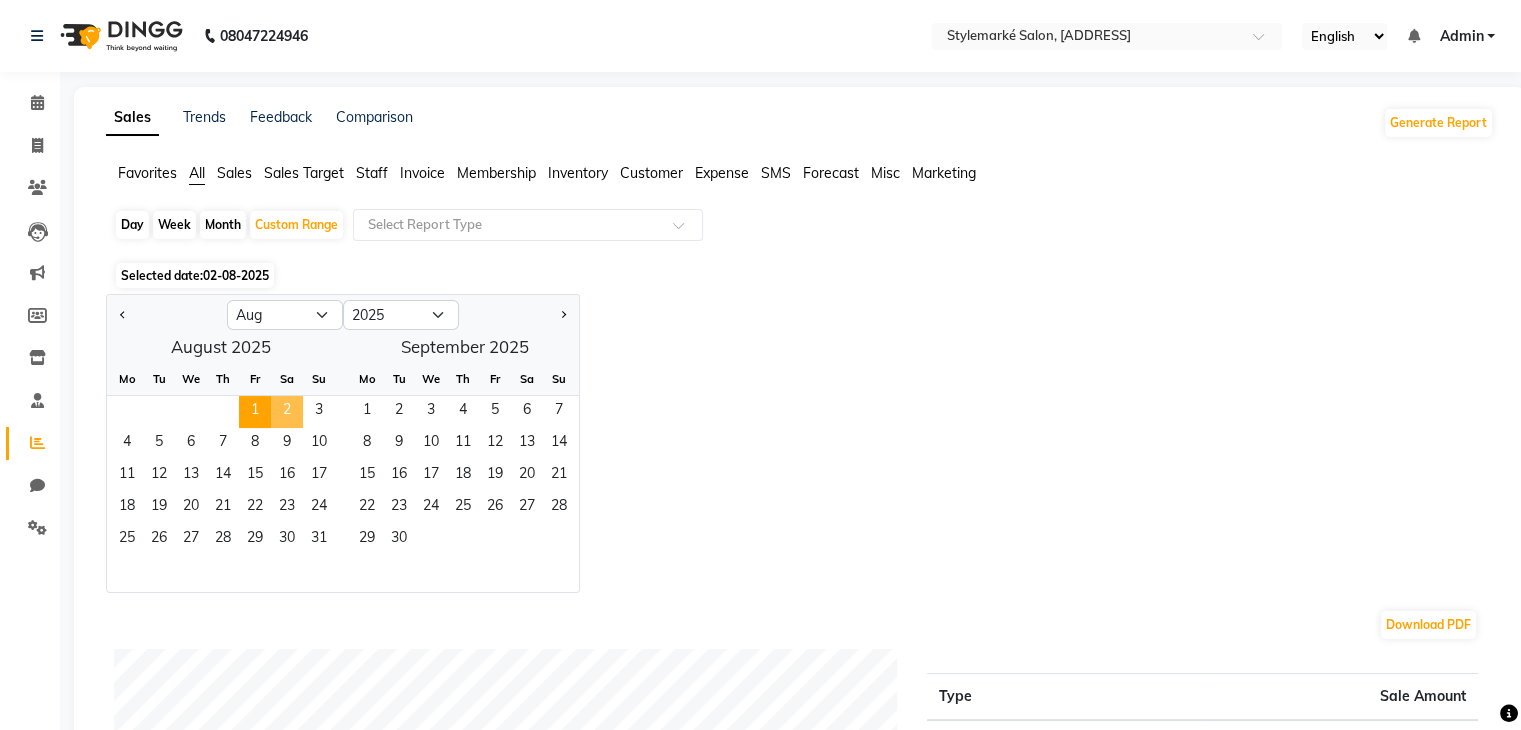 click on "2" 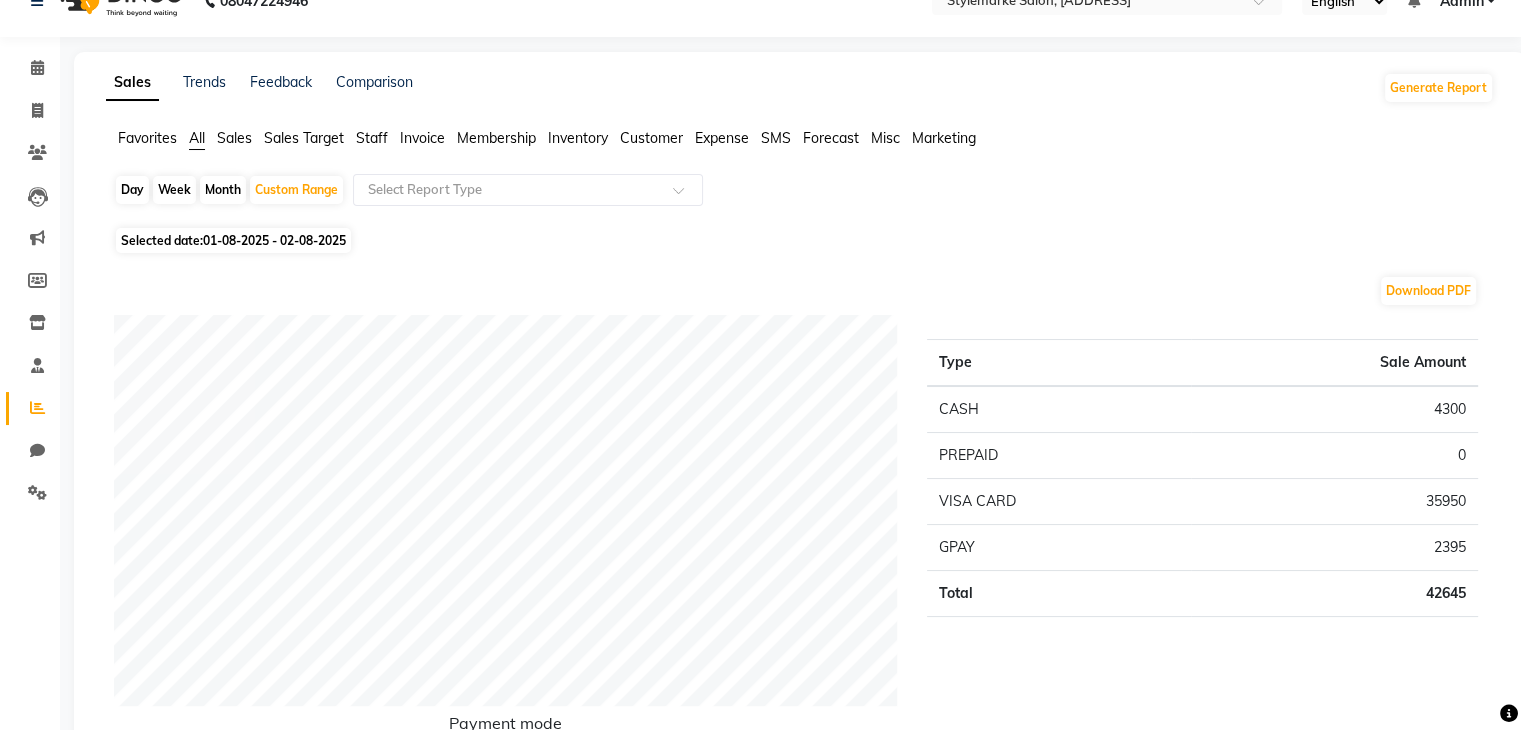 scroll, scrollTop: 0, scrollLeft: 0, axis: both 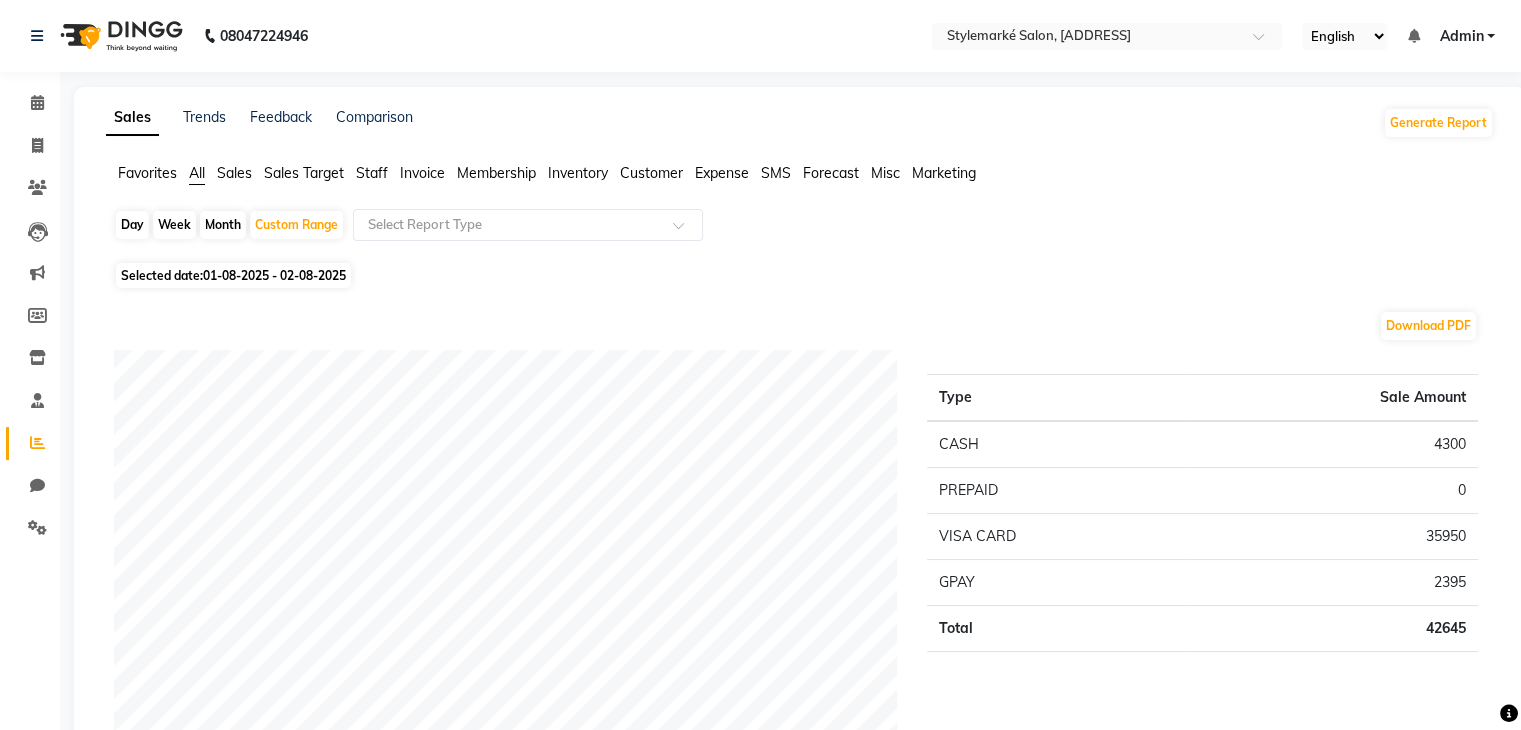 click on "Staff" 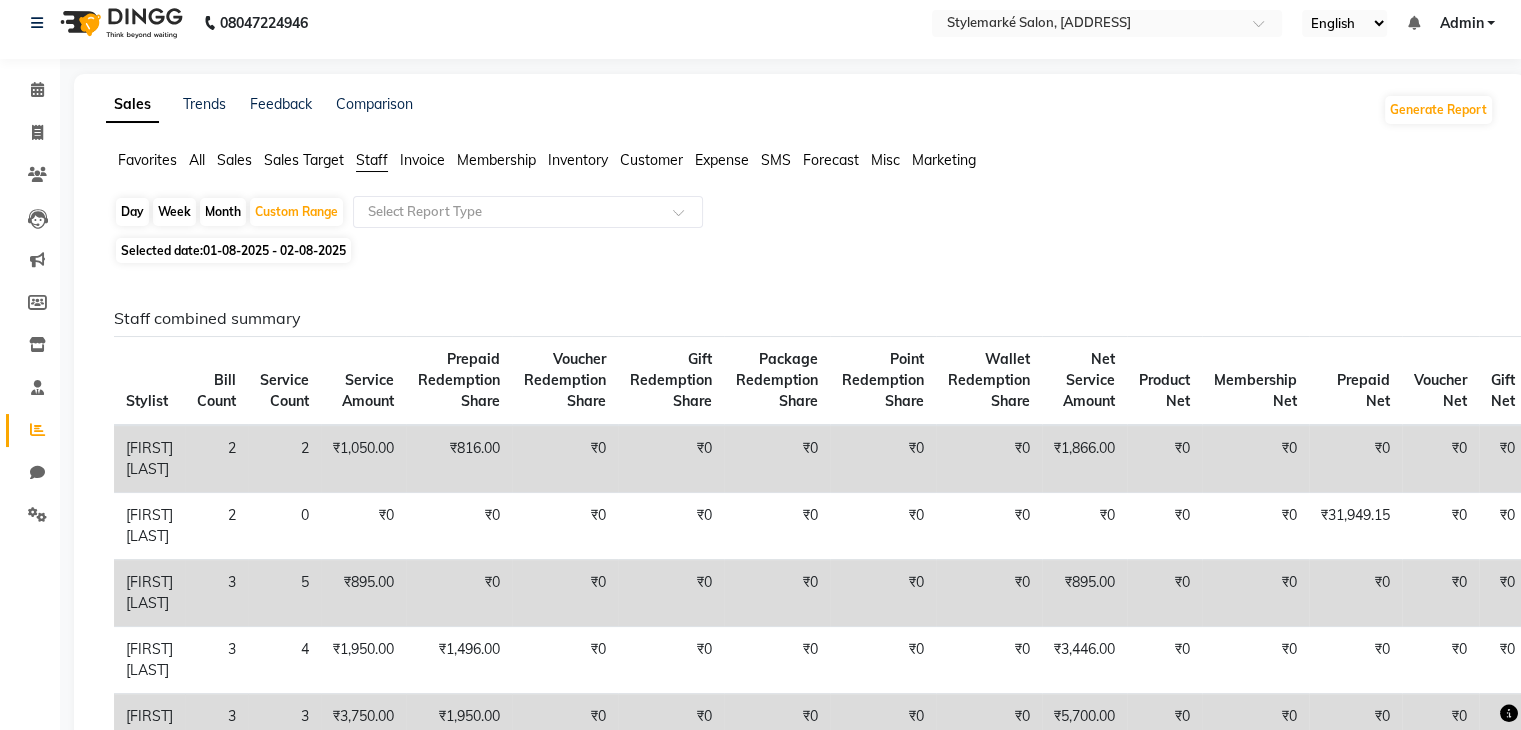 scroll, scrollTop: 0, scrollLeft: 0, axis: both 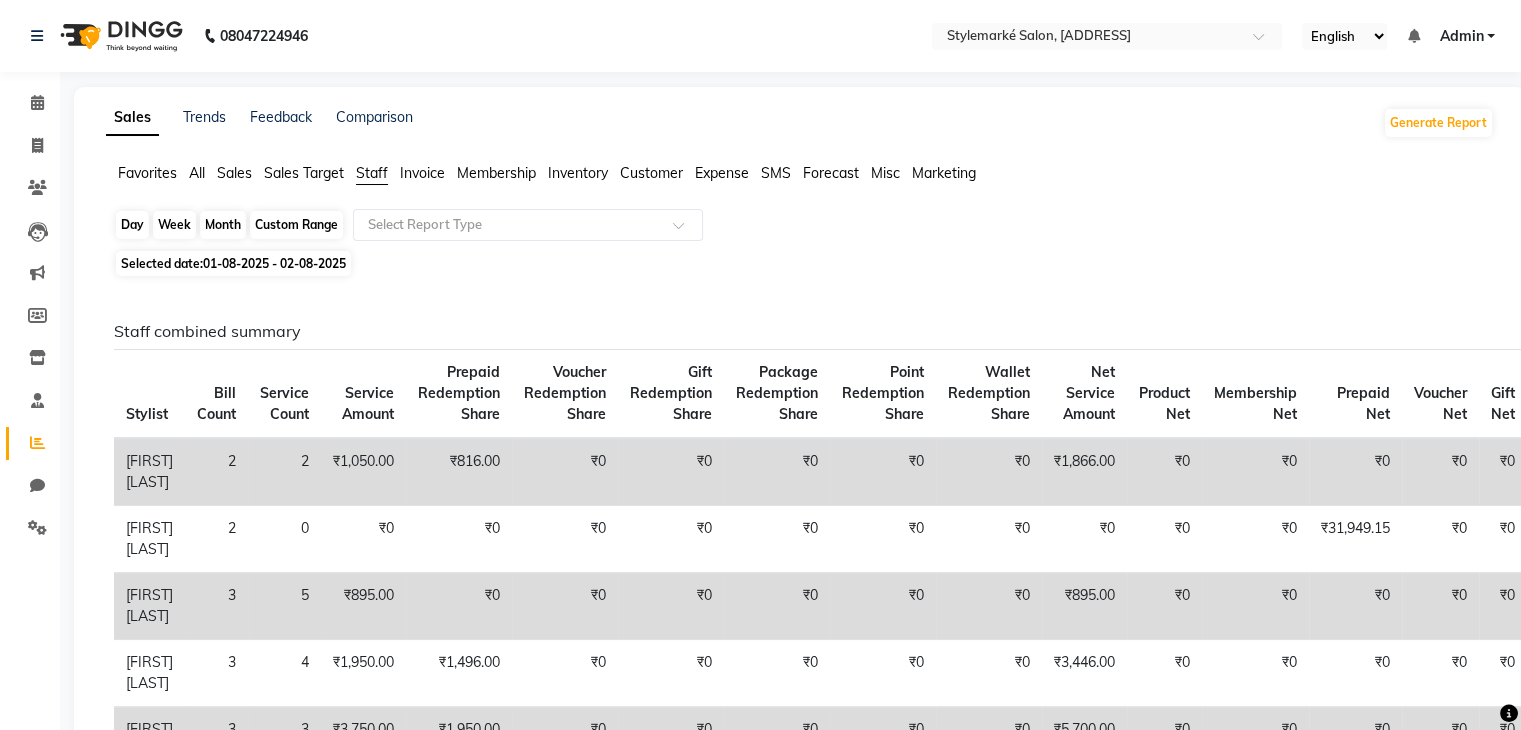 click on "Custom Range" 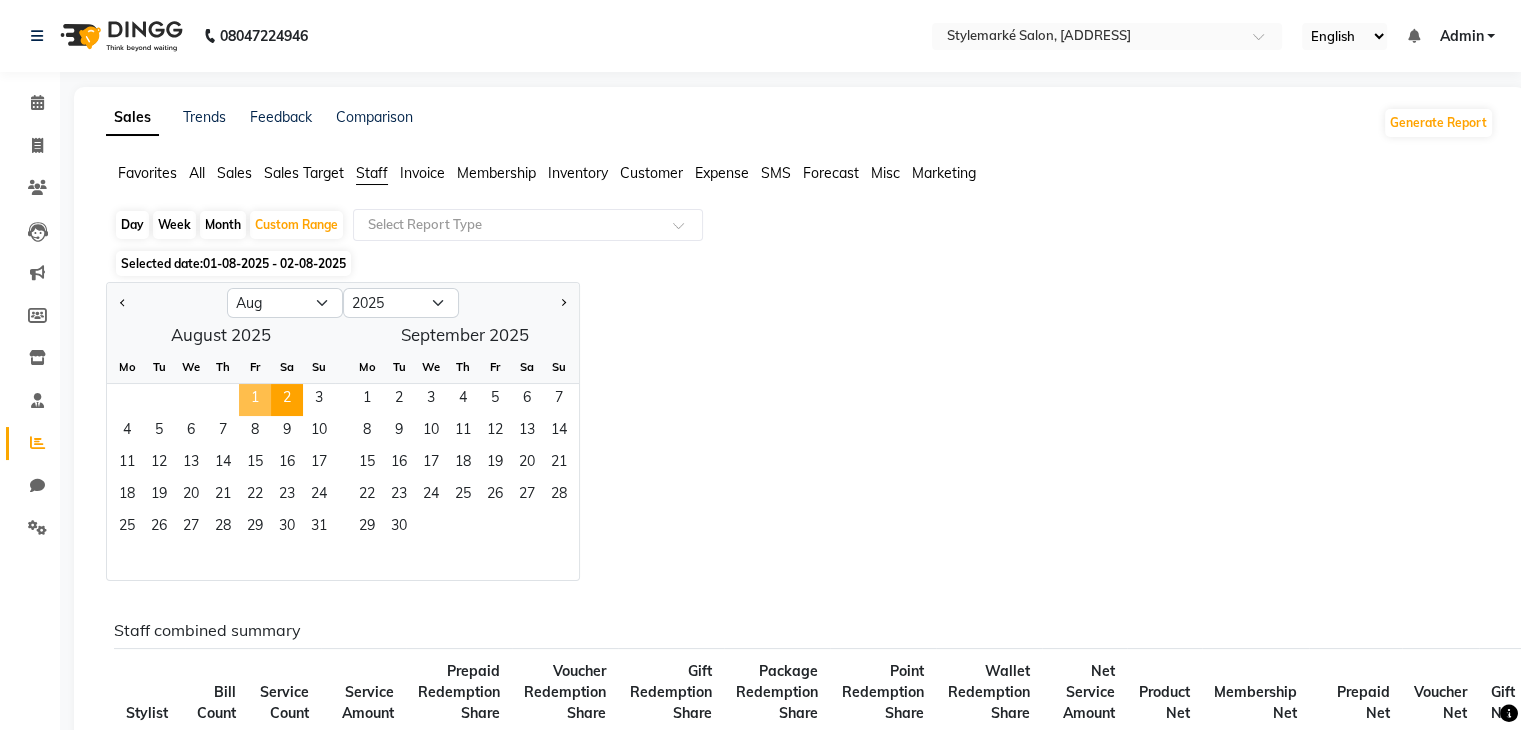 click on "1" 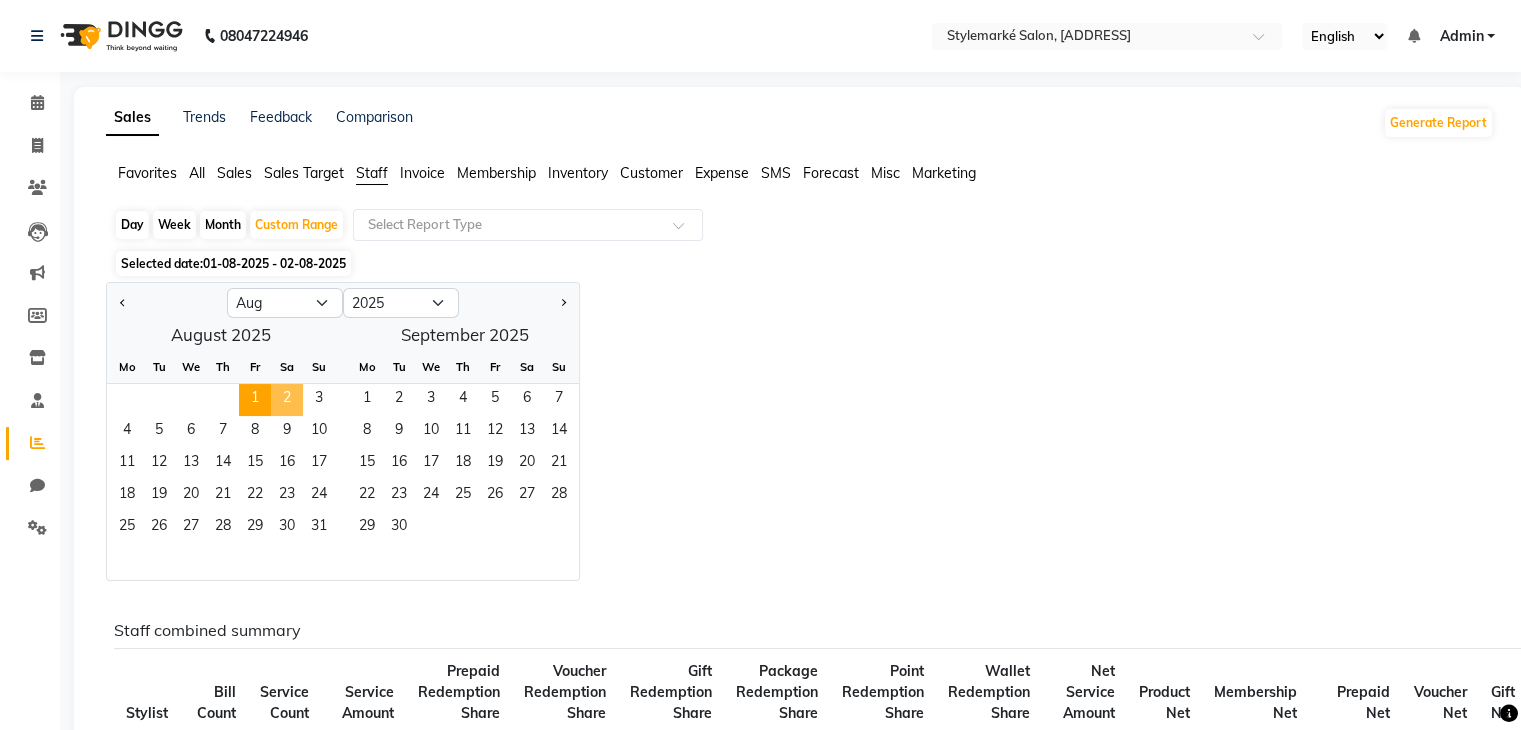 click on "2" 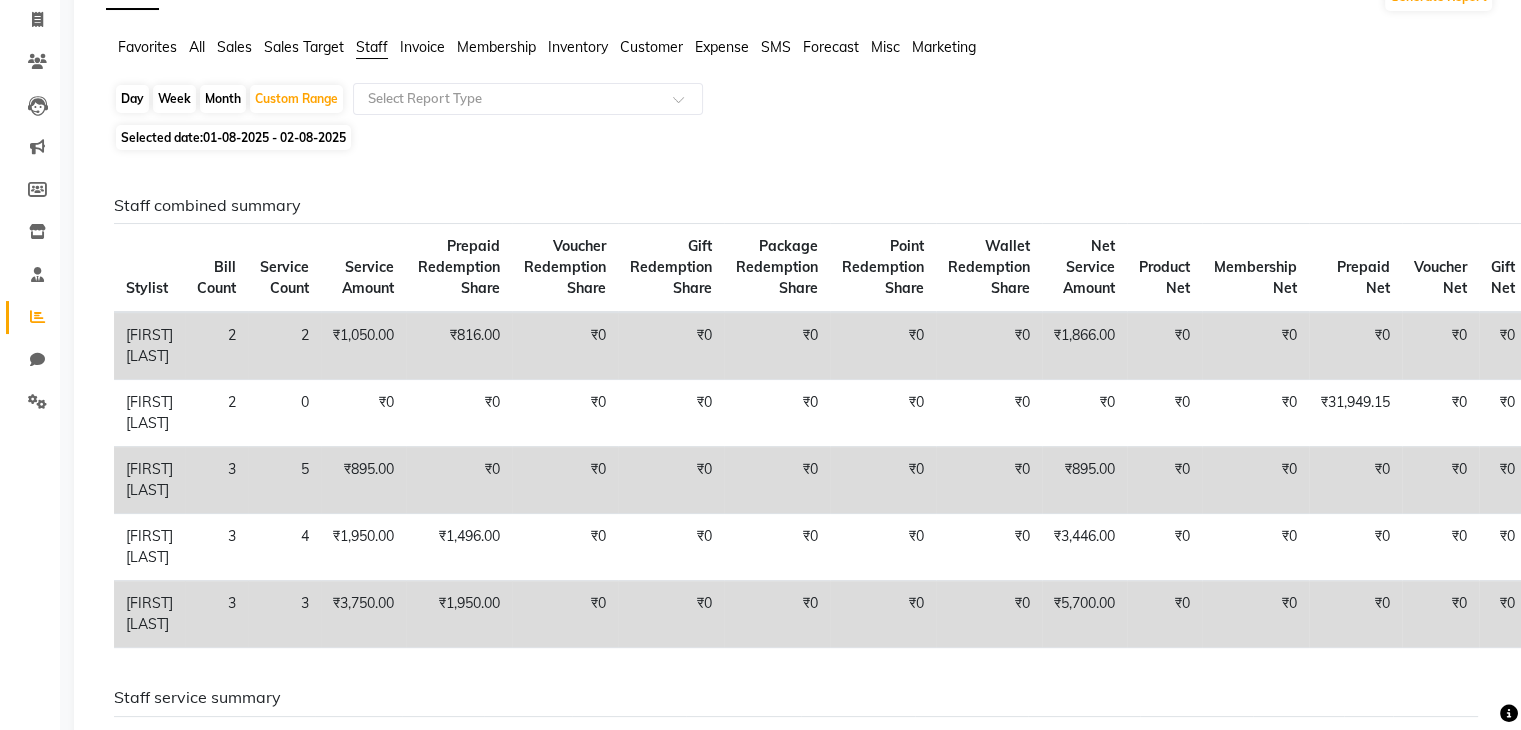 scroll, scrollTop: 0, scrollLeft: 0, axis: both 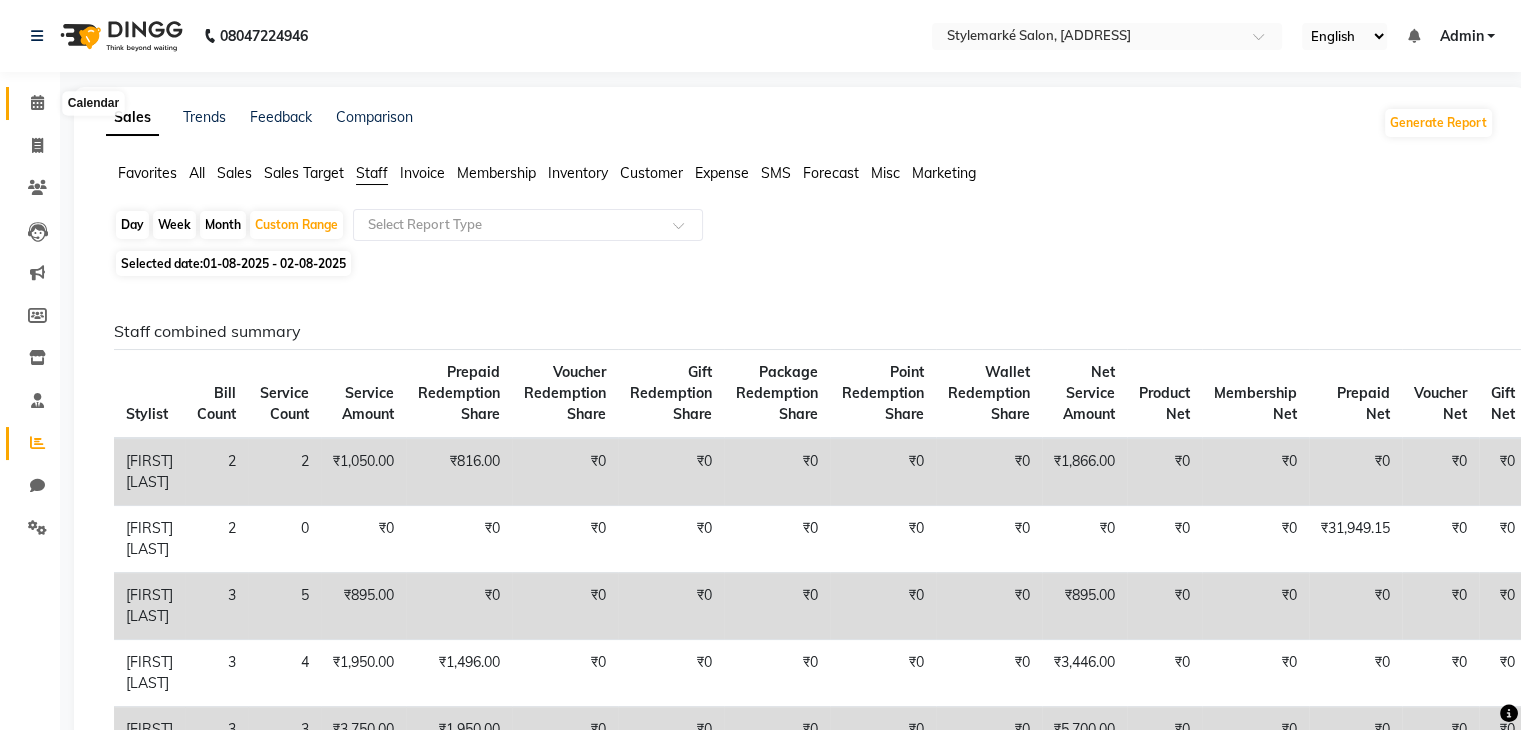 click 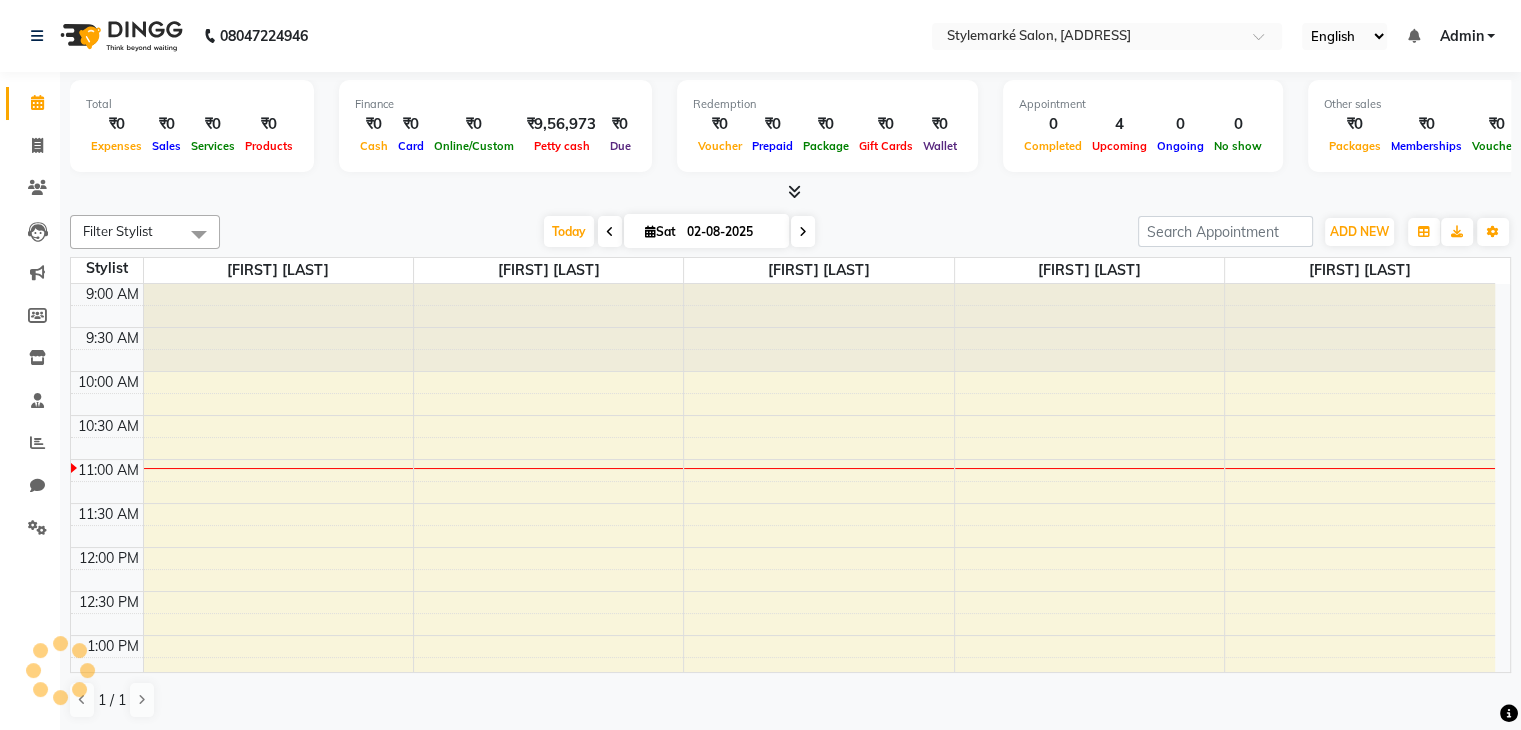scroll, scrollTop: 0, scrollLeft: 0, axis: both 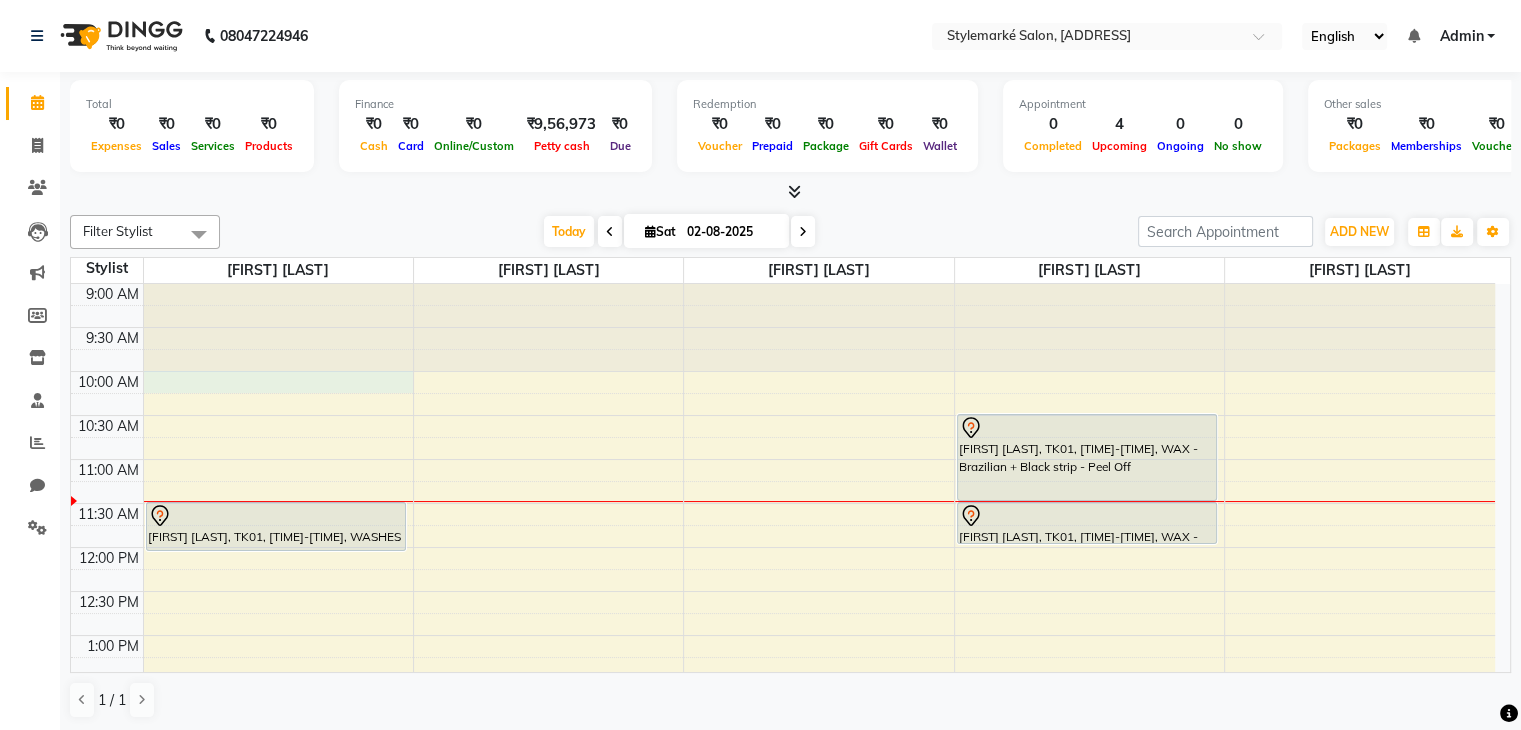 click on "9:00 AM 9:30 AM 10:00 AM 10:30 AM 11:00 AM 11:30 AM 12:00 PM 12:30 PM 1:00 PM 1:30 PM 2:00 PM 2:30 PM 3:00 PM 3:30 PM 4:00 PM 4:30 PM 5:00 PM 5:30 PM 6:00 PM 6:30 PM 7:00 PM 7:30 PM 8:00 PM 8:30 PM             [FIRST] [LAST], TK01, [TIME]-[TIME], WASHES & DRYS - Wash & Blast Dry             [FIRST] [LAST], TK02, [TIME]-[TIME], HAIRCUTS - Art Director - Female             [FIRST] [LAST], TK01, [TIME]-[TIME], WAX - Brazilian + Black strip - Peel Off             [FIRST] [LAST], TK01, [TIME]-[TIME], WAX - Half Legs - Regular" at bounding box center [783, 811] 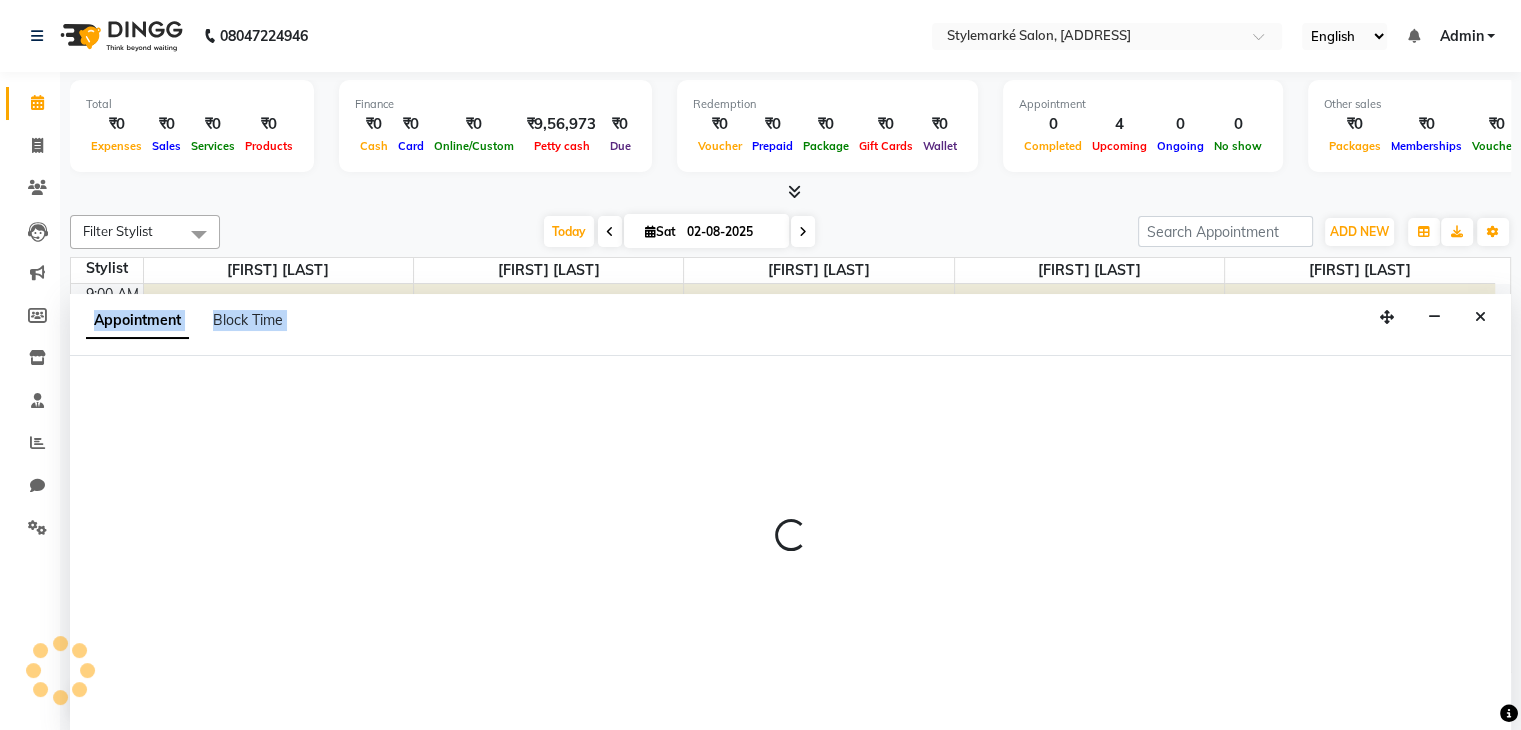scroll, scrollTop: 1, scrollLeft: 0, axis: vertical 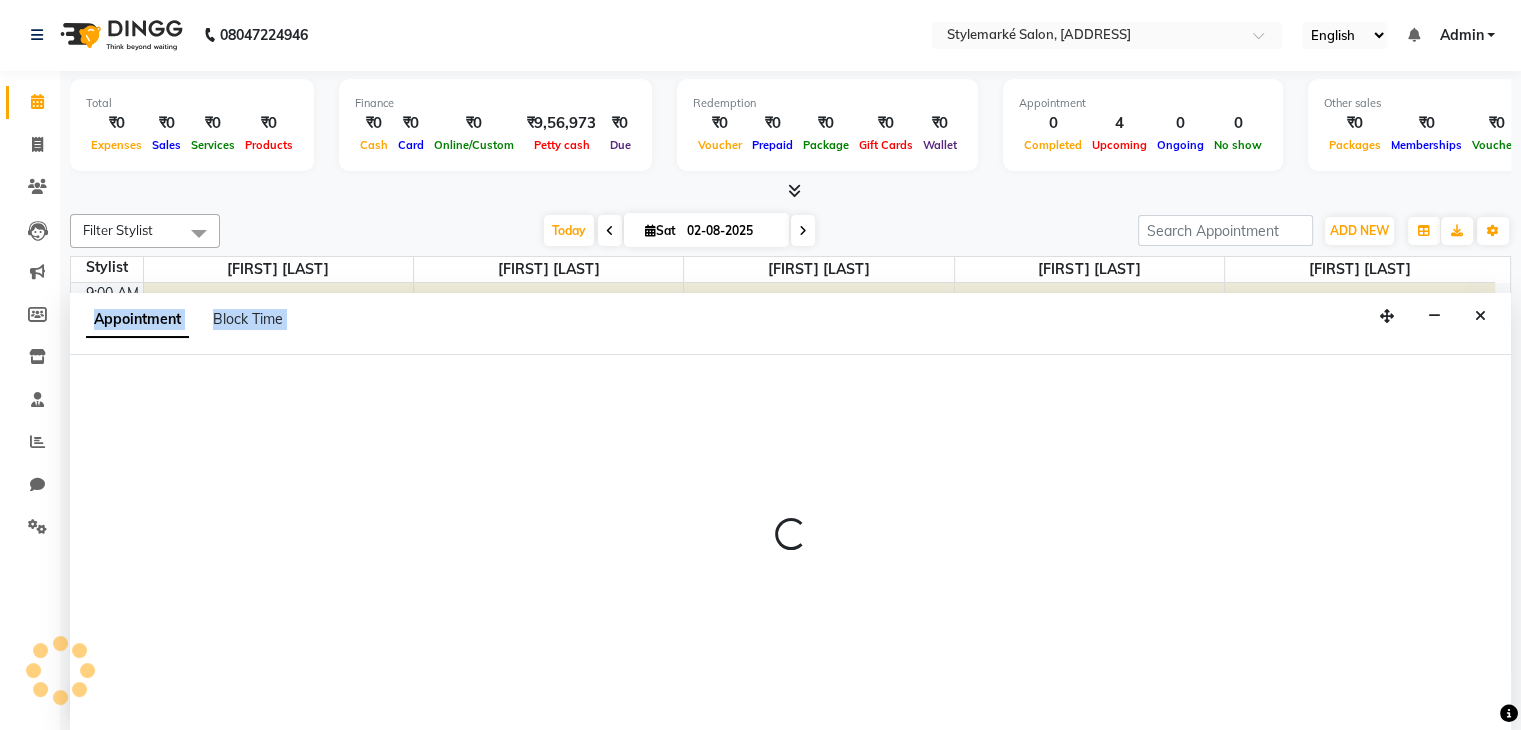 select on "71239" 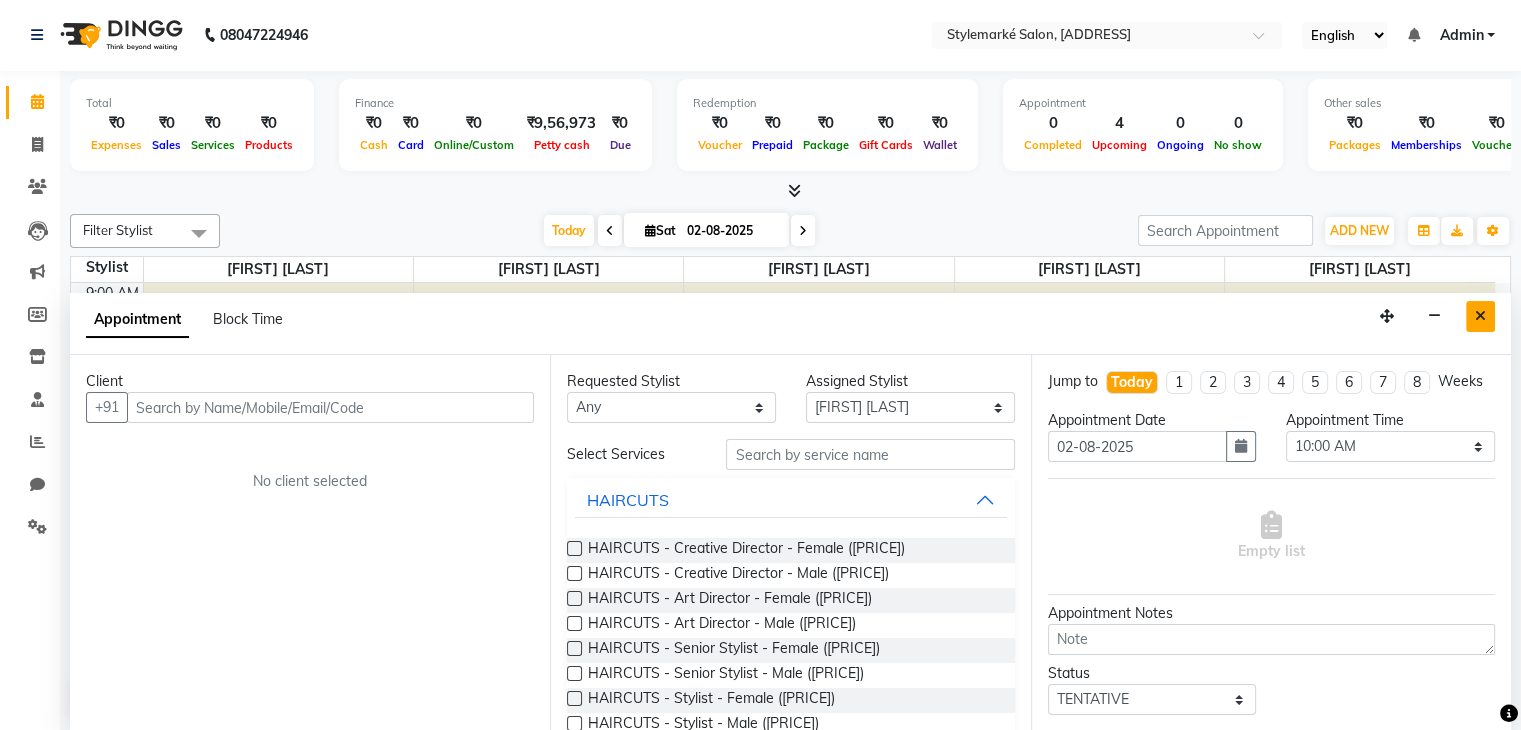 click at bounding box center (1480, 316) 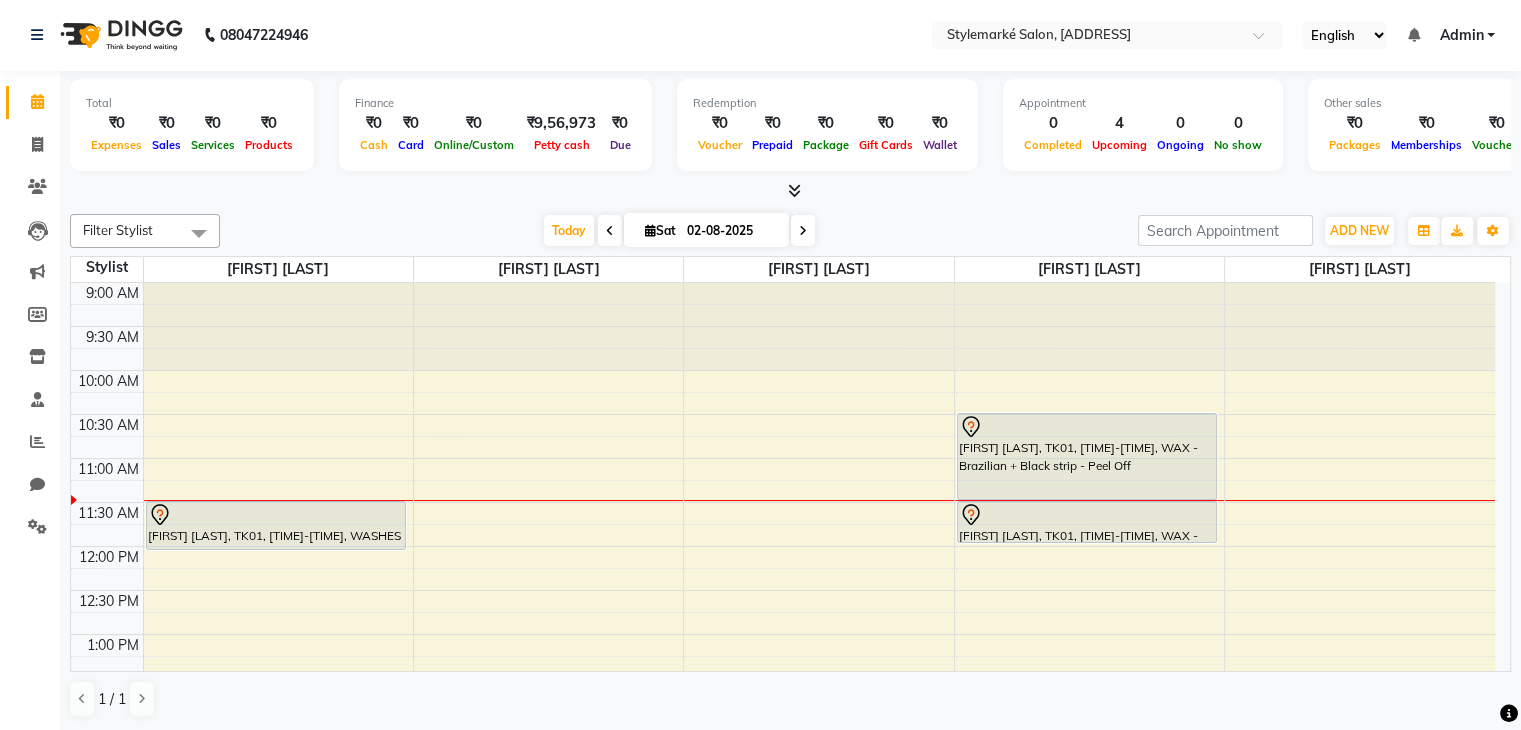 scroll, scrollTop: 0, scrollLeft: 0, axis: both 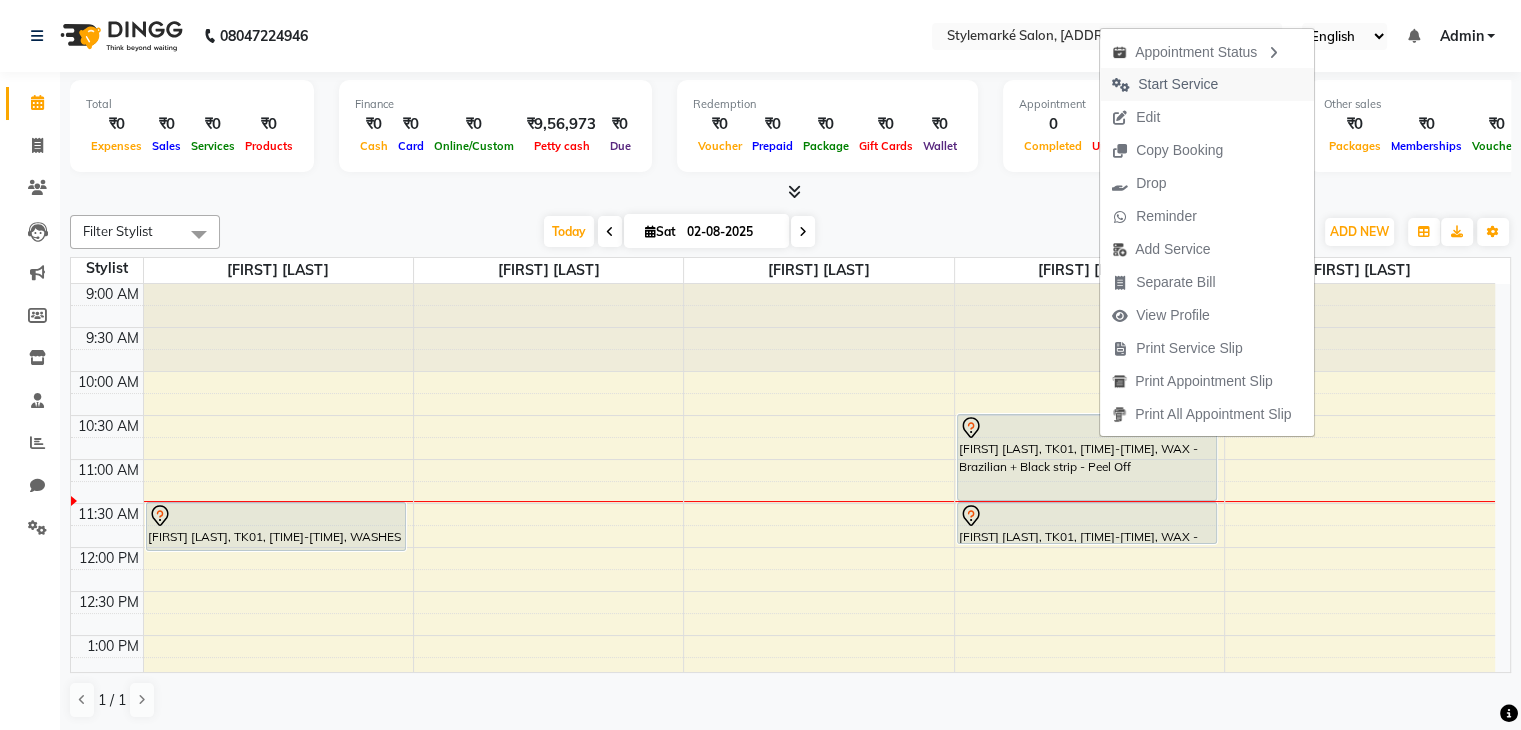 click on "Start Service" at bounding box center [1178, 84] 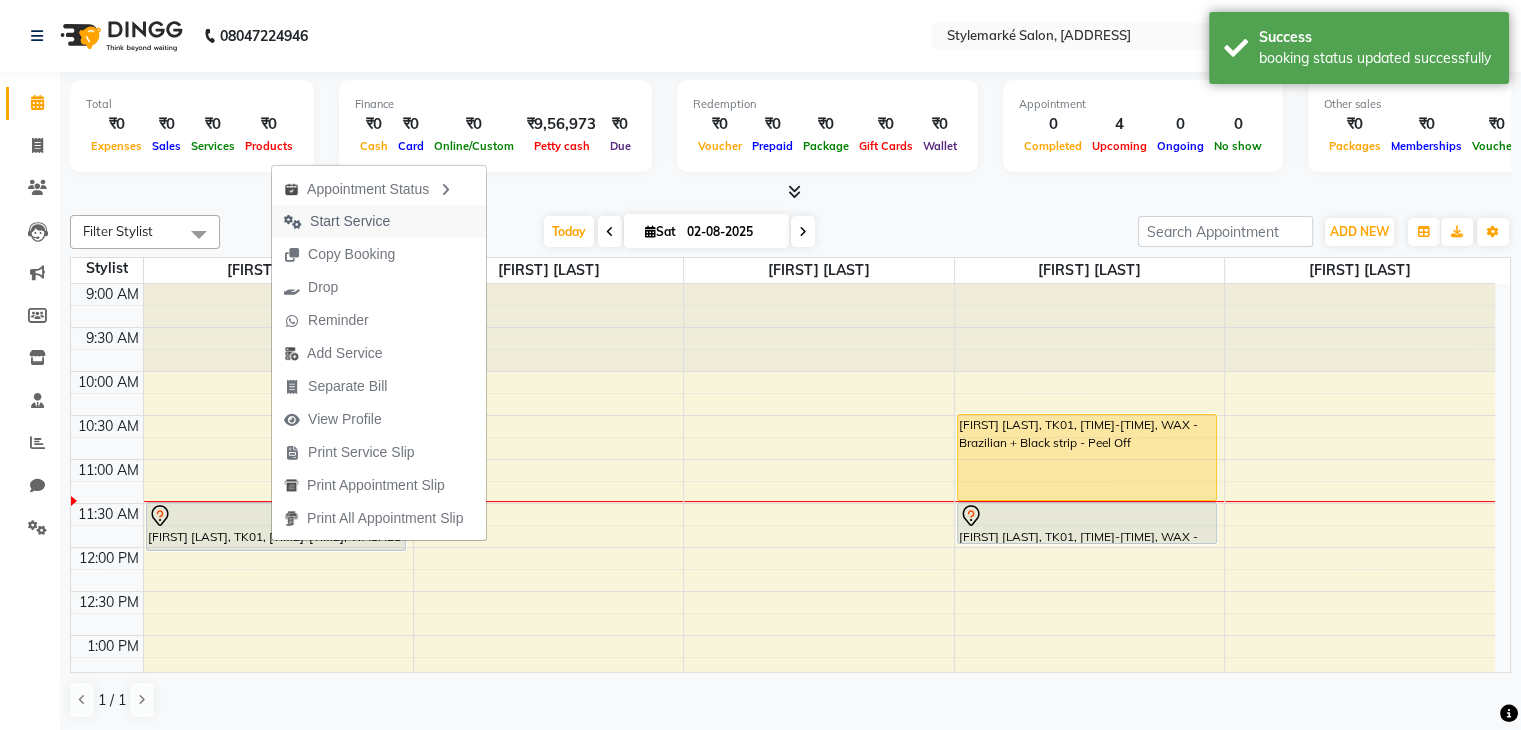 click on "Start Service" at bounding box center (350, 221) 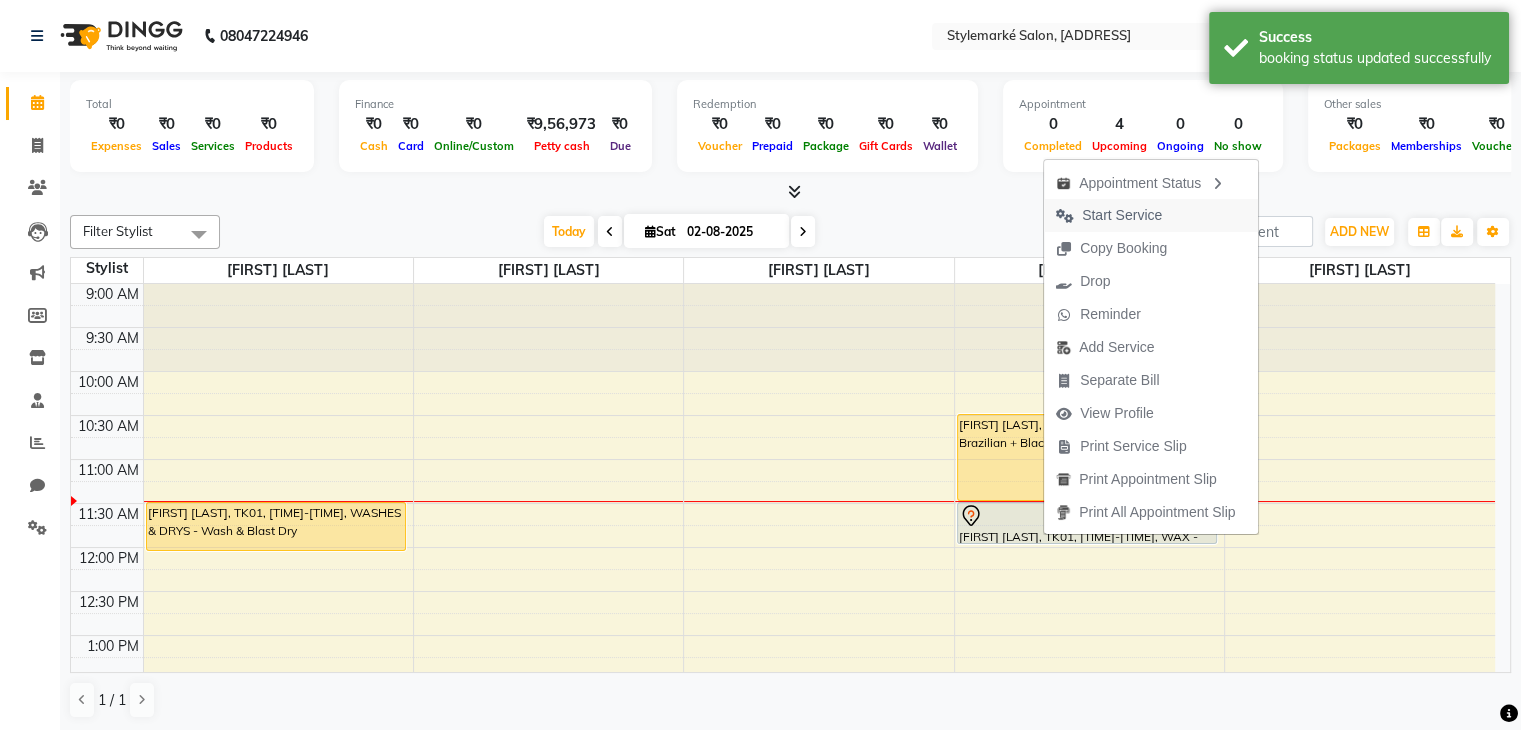 click on "Start Service" at bounding box center (1122, 215) 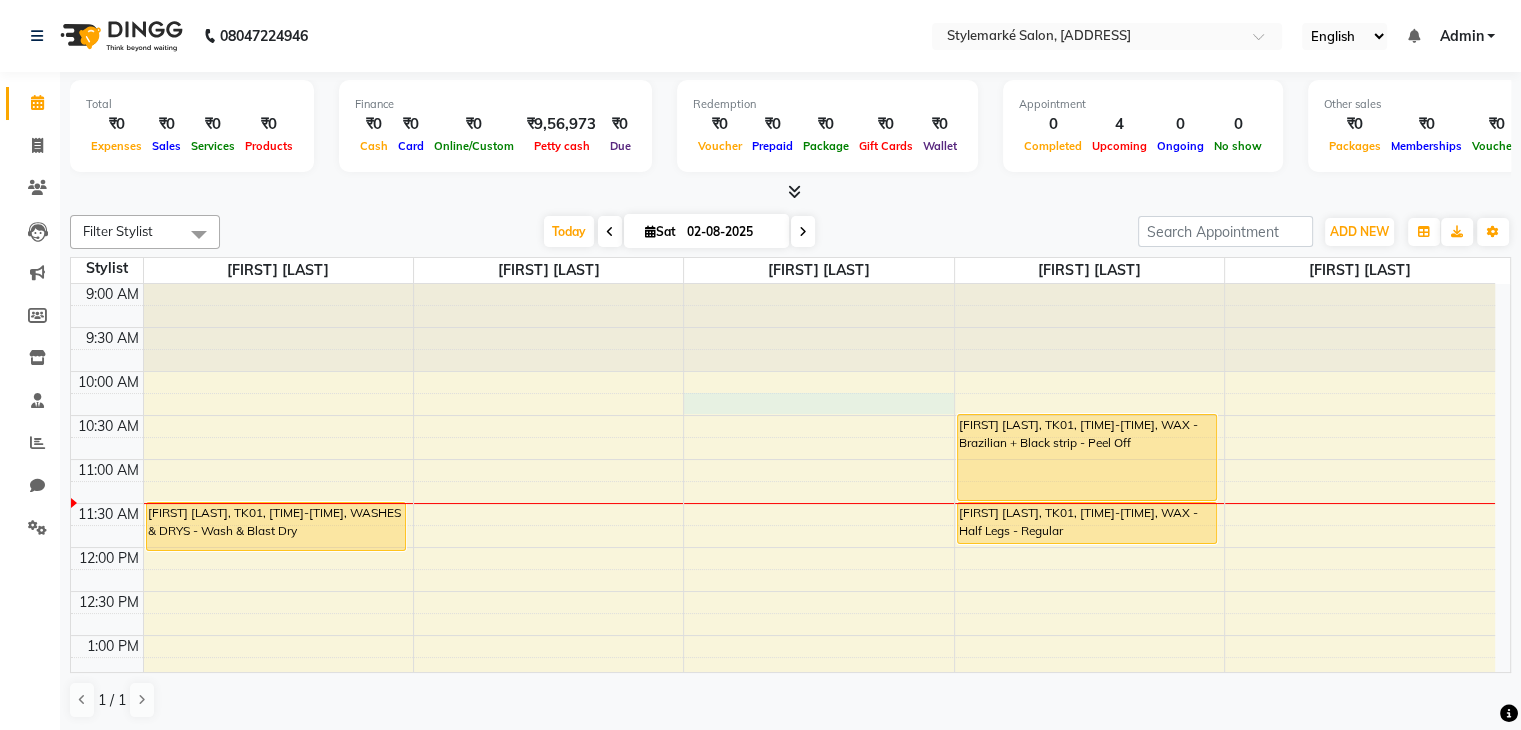 click on "9:00 AM 9:30 AM 10:00 AM 10:30 AM 11:00 AM 11:30 AM 12:00 PM 12:30 PM 1:00 PM 1:30 PM 2:00 PM 2:30 PM 3:00 PM 3:30 PM 4:00 PM 4:30 PM 5:00 PM 5:30 PM 6:00 PM 6:30 PM 7:00 PM 7:30 PM 8:00 PM 8:30 PM    [FIRST] [LAST], TK01, [TIME]-[TIME], WASHES & DRYS - Wash & Blast Dry             [FIRST] [LAST], TK02, [TIME]-[TIME], HAIRCUTS - Art Director - Female    [FIRST] [LAST], TK01, [TIME]-[TIME], WAX - Brazilian + Black strip - Peel Off    [FIRST] [LAST], TK01, [TIME]-[TIME], WAX - Half Legs - Regular" at bounding box center [783, 811] 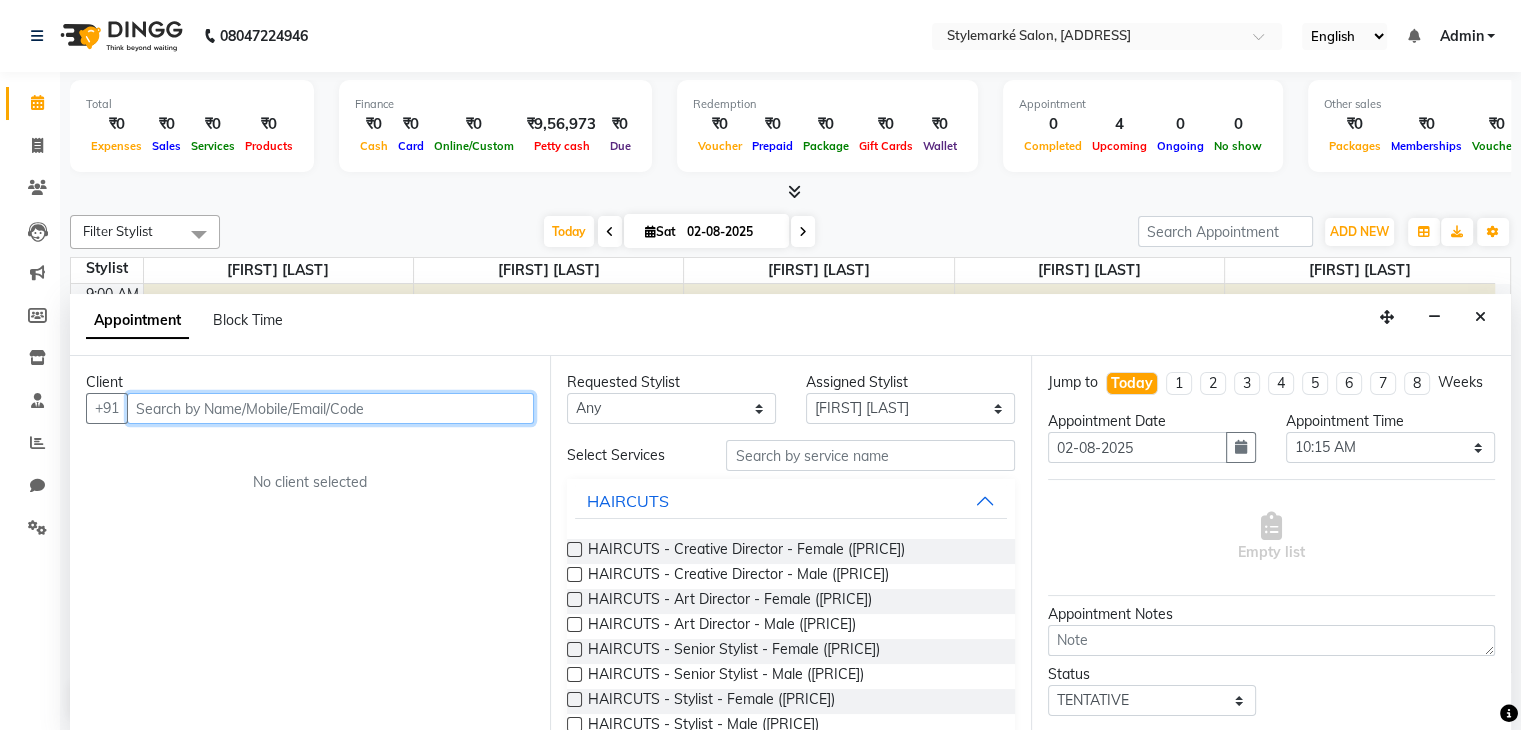 scroll, scrollTop: 1, scrollLeft: 0, axis: vertical 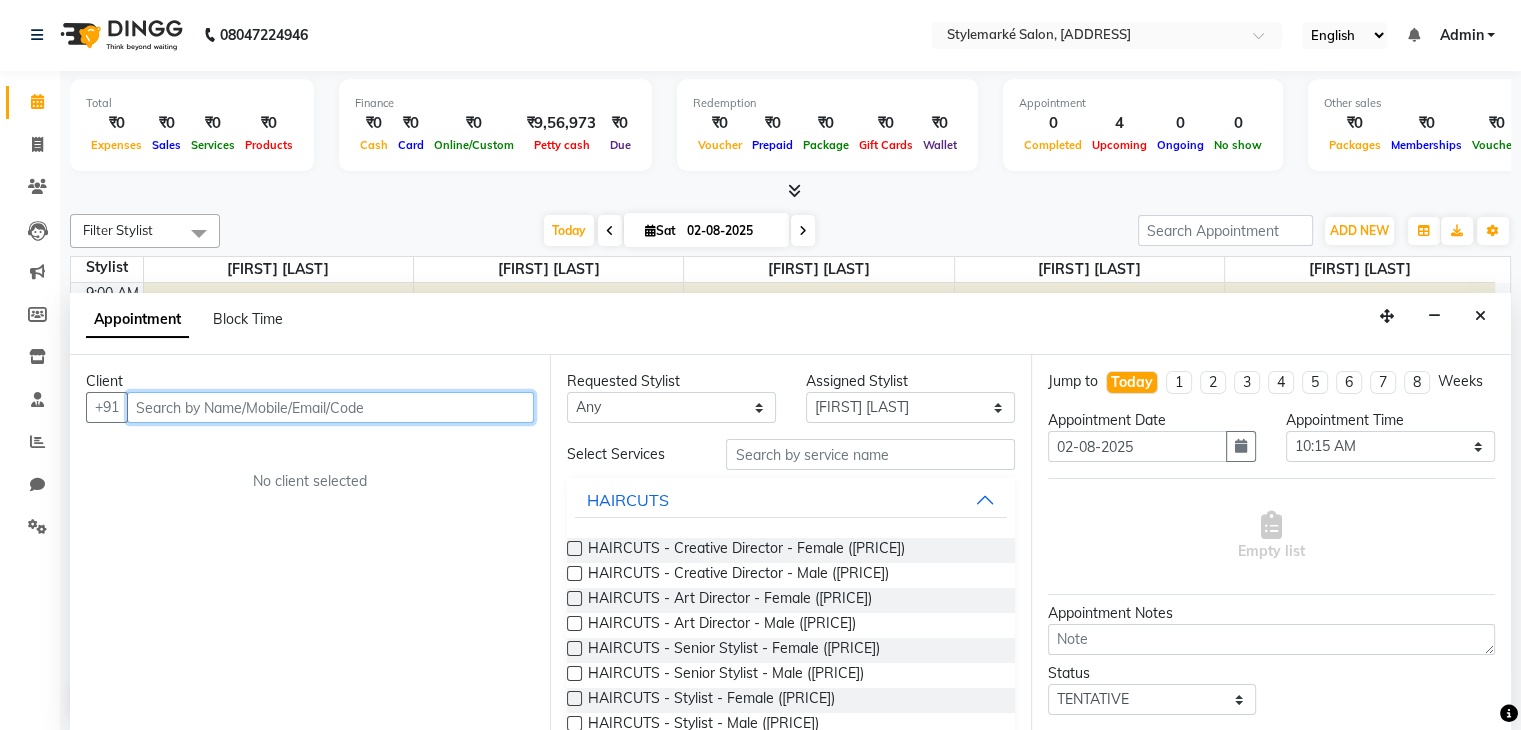 click at bounding box center [330, 407] 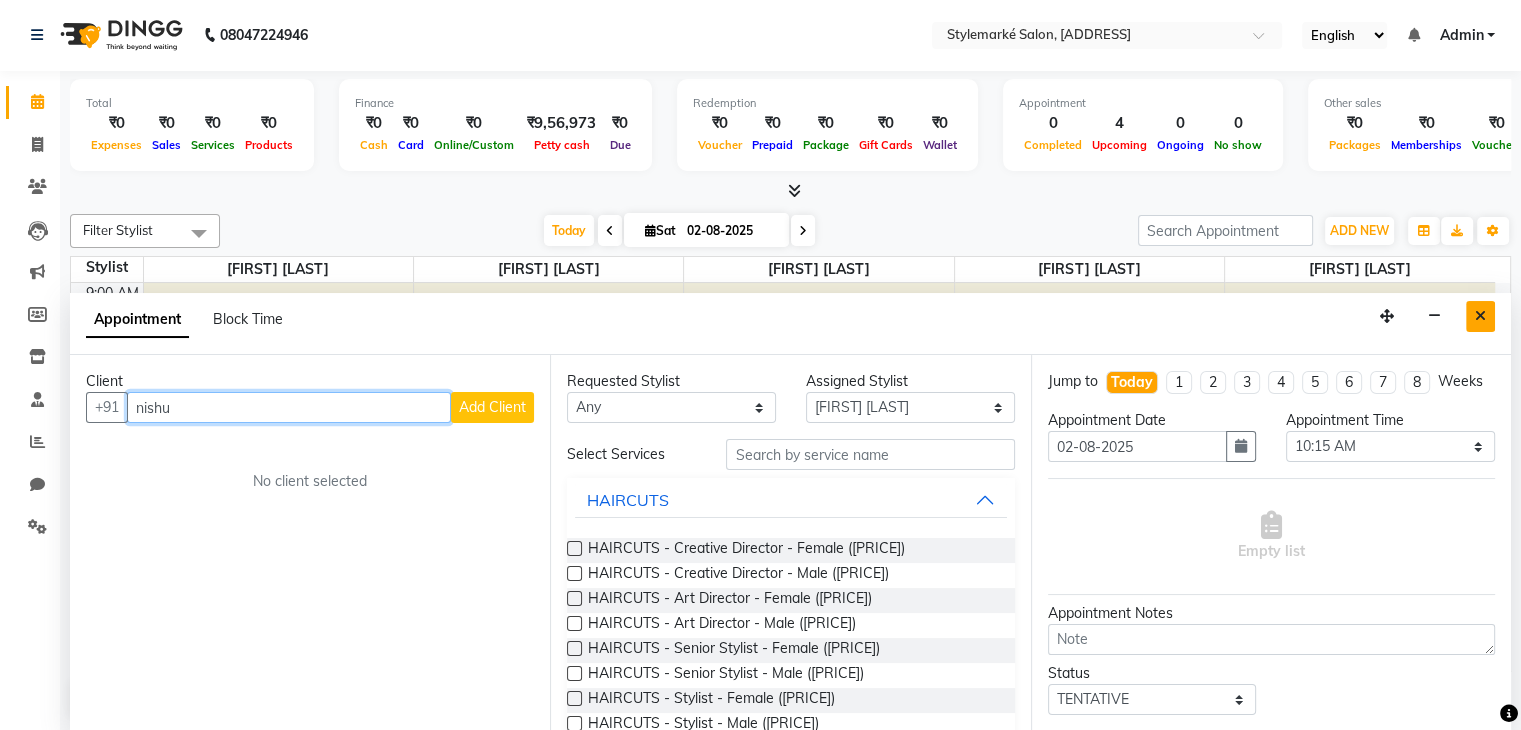 type on "nishu" 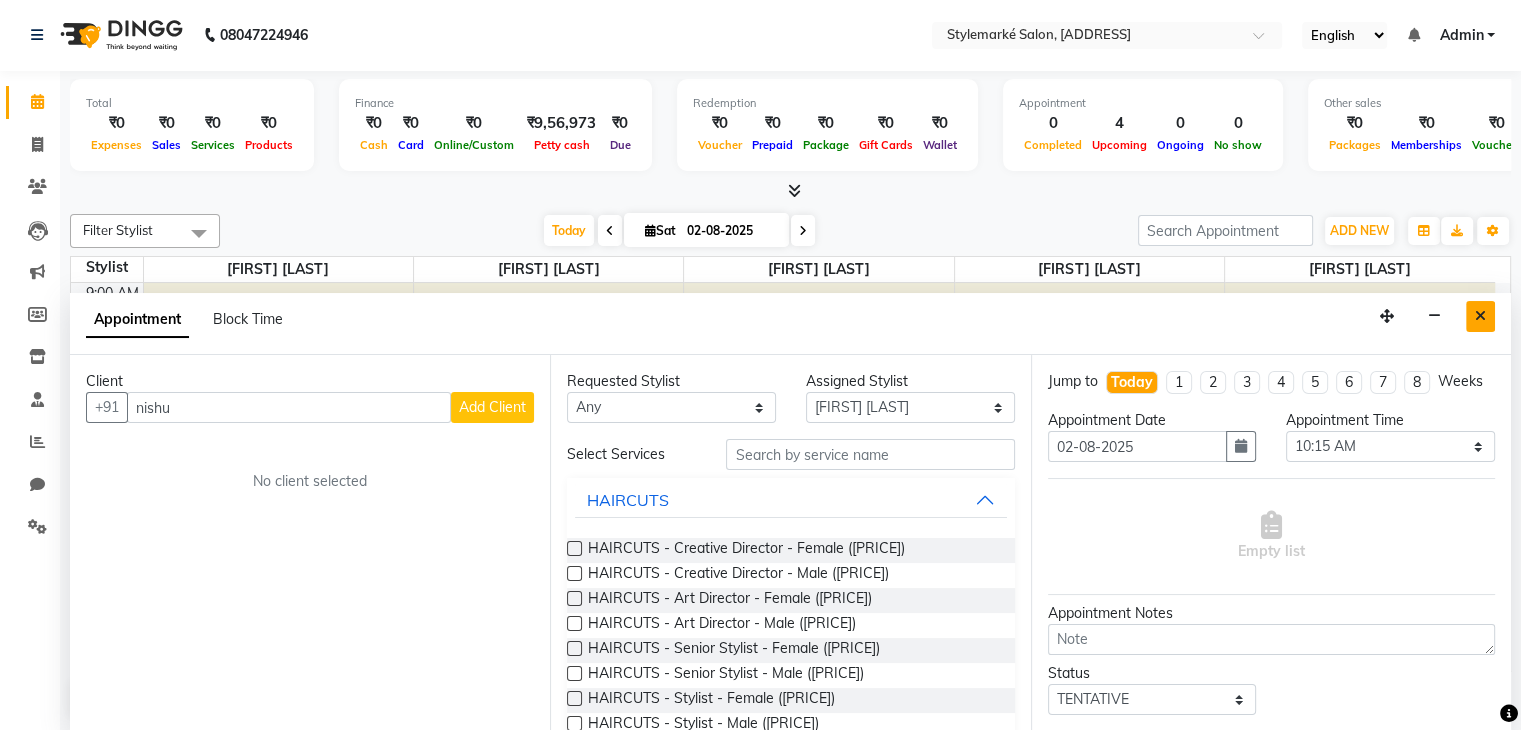 click at bounding box center [1480, 316] 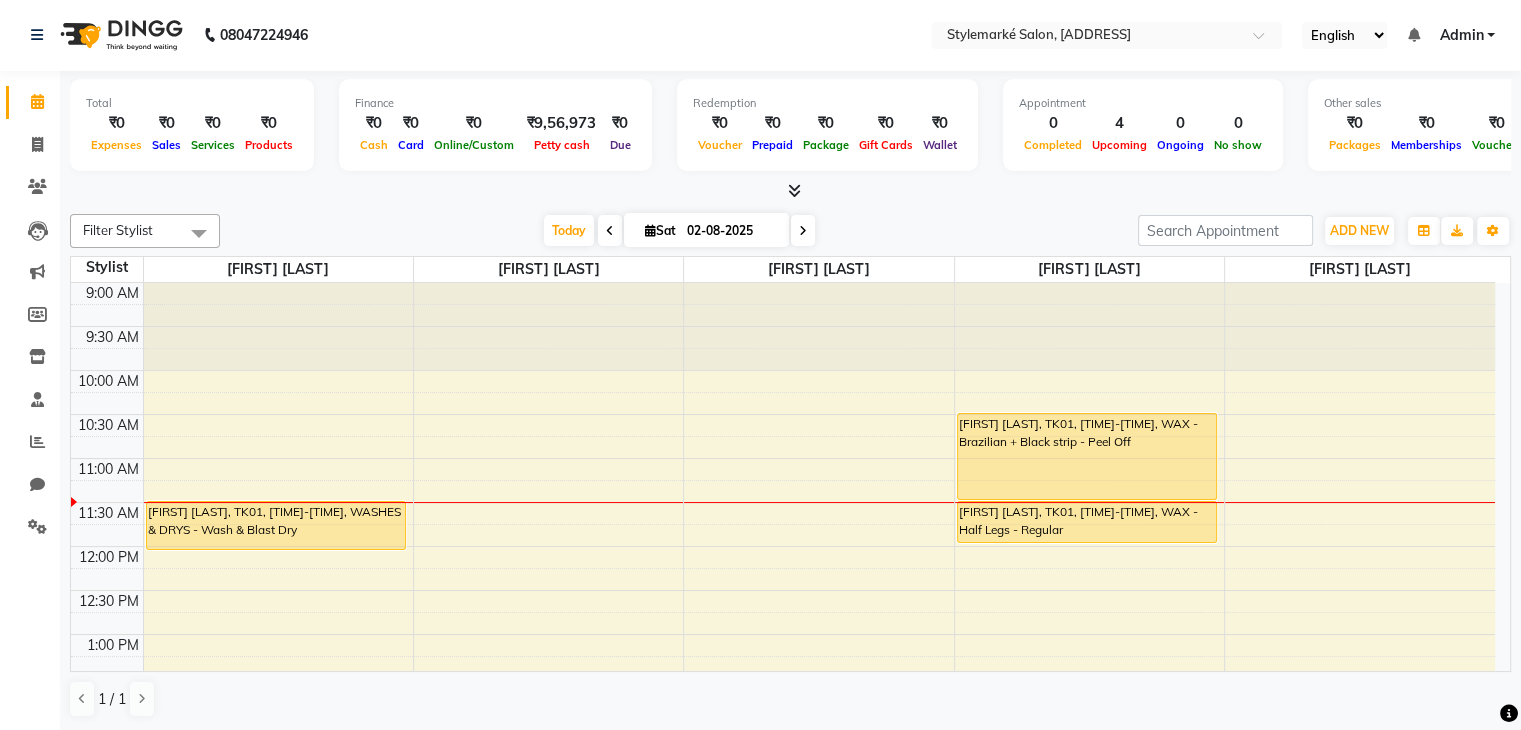 click at bounding box center (819, 425) 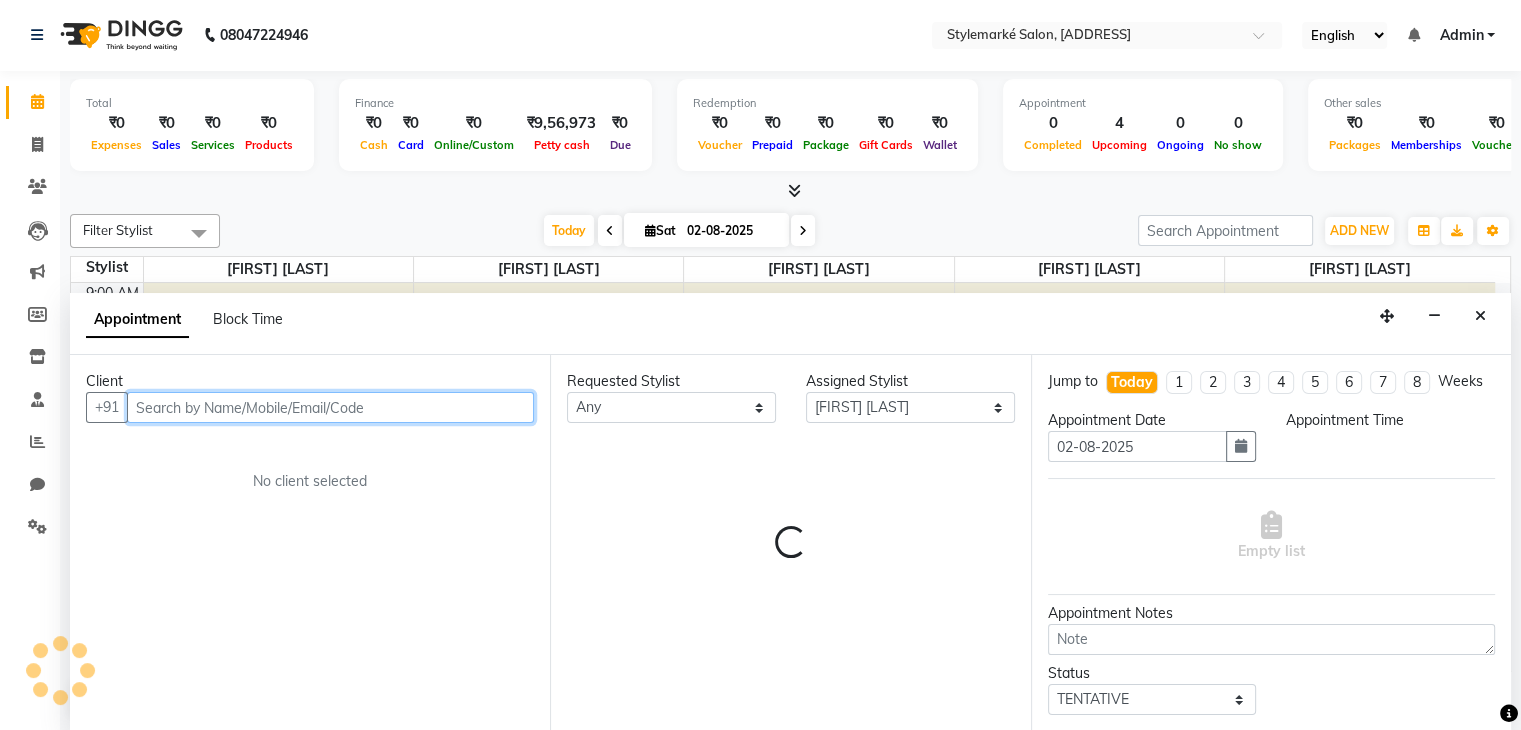 select on "615" 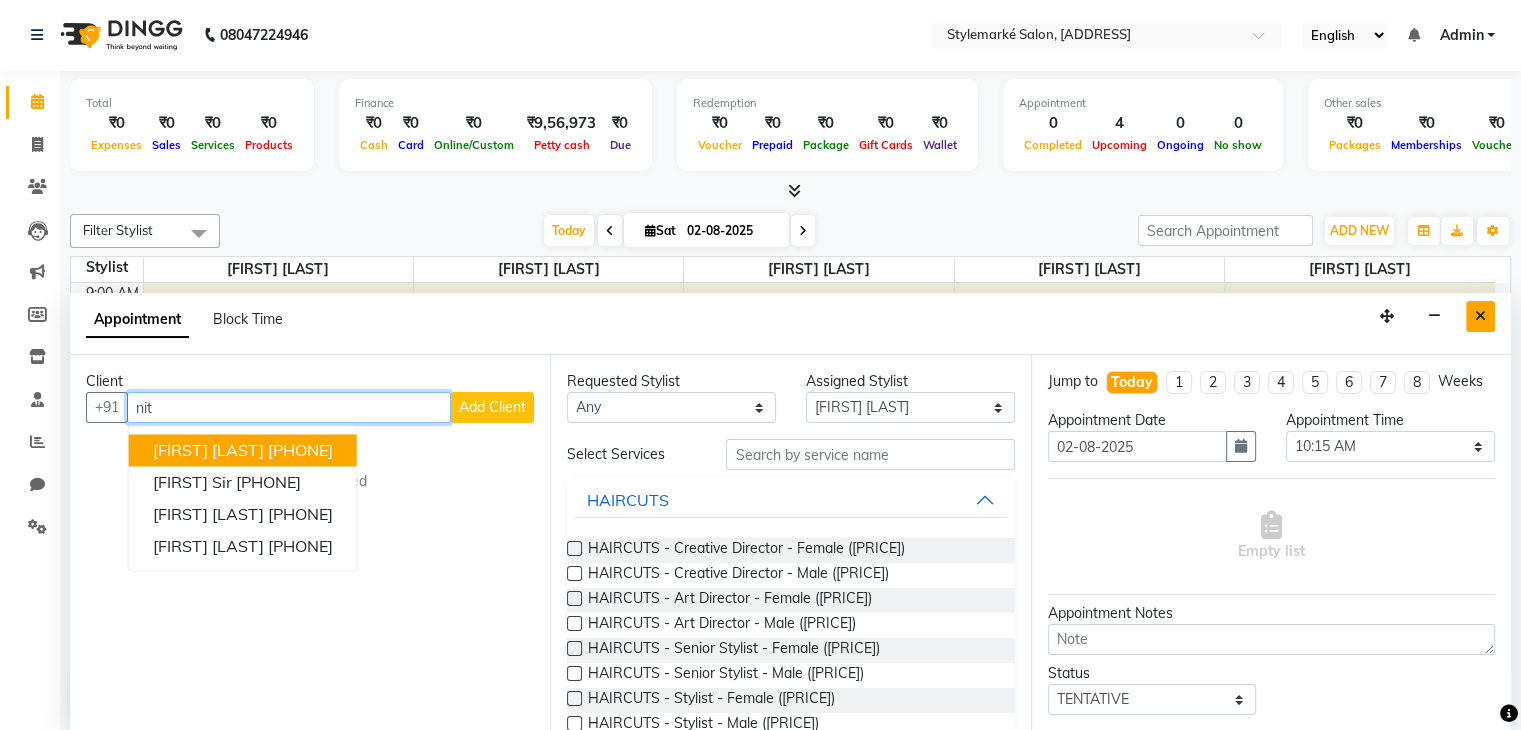 type on "nit" 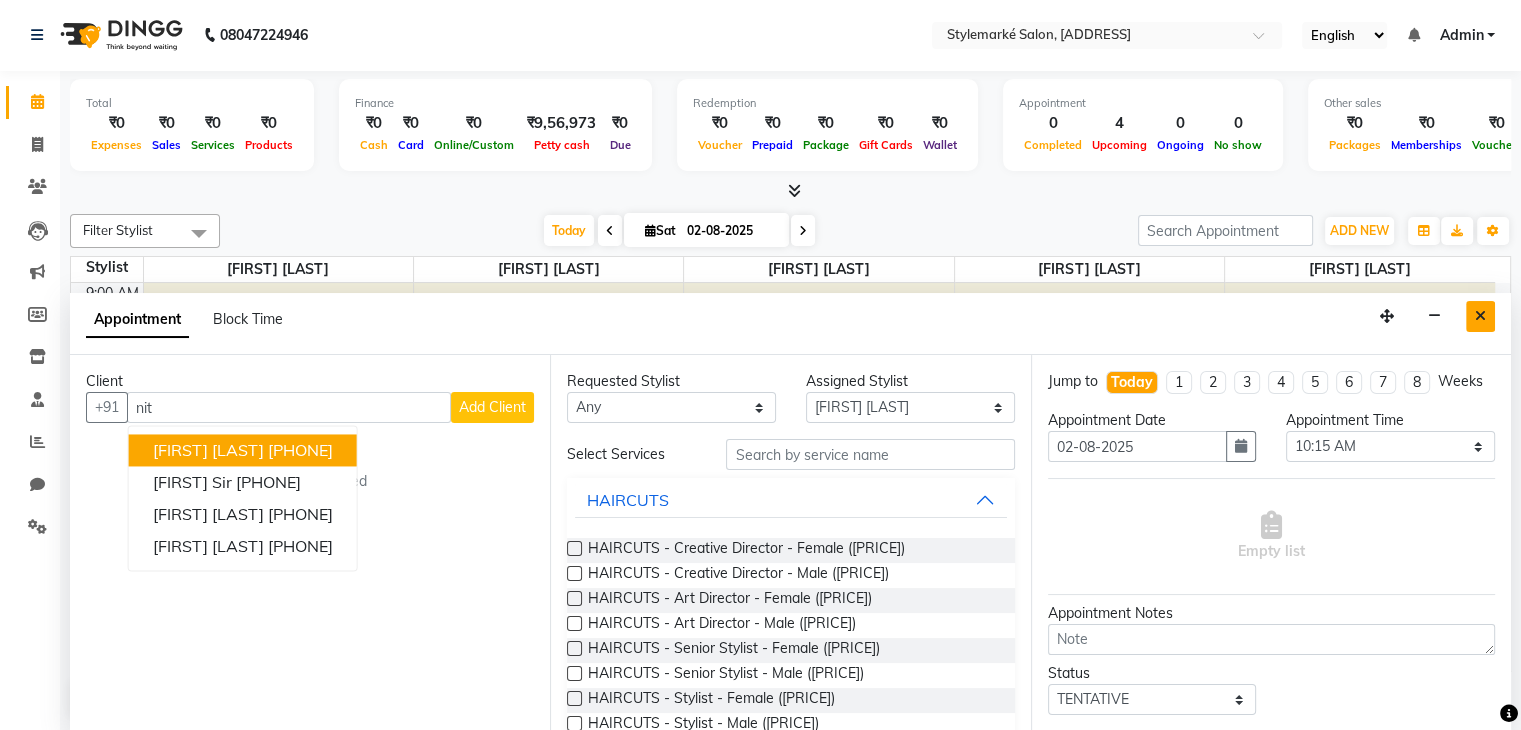 click at bounding box center [1480, 316] 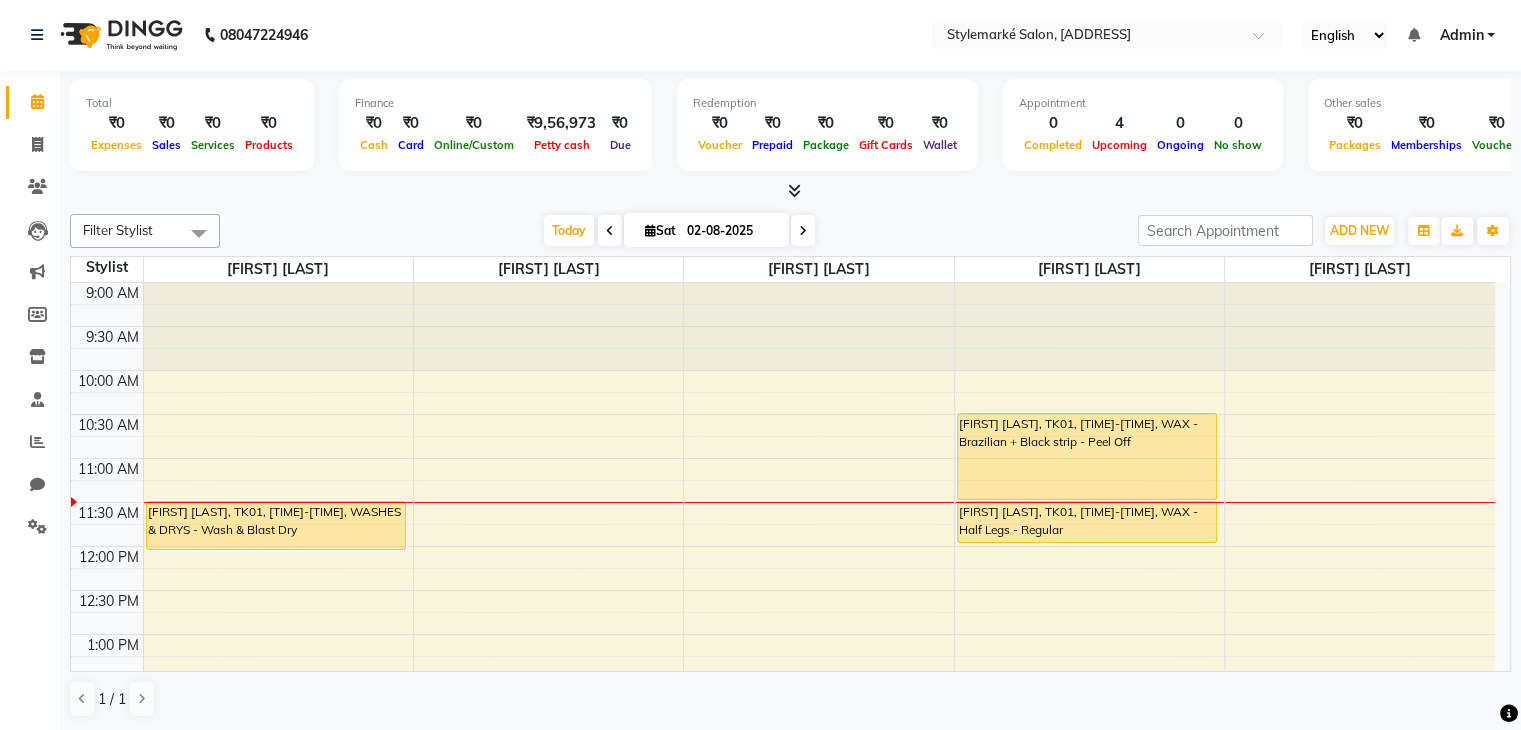 scroll, scrollTop: 0, scrollLeft: 0, axis: both 